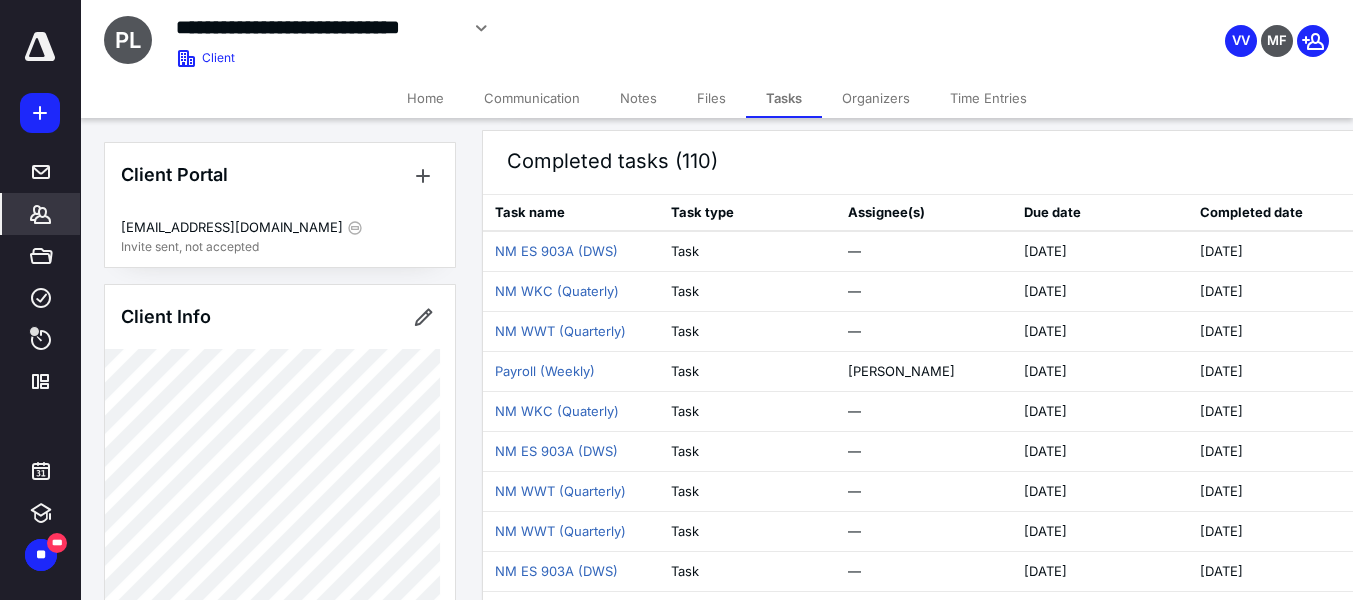 scroll, scrollTop: 700, scrollLeft: 0, axis: vertical 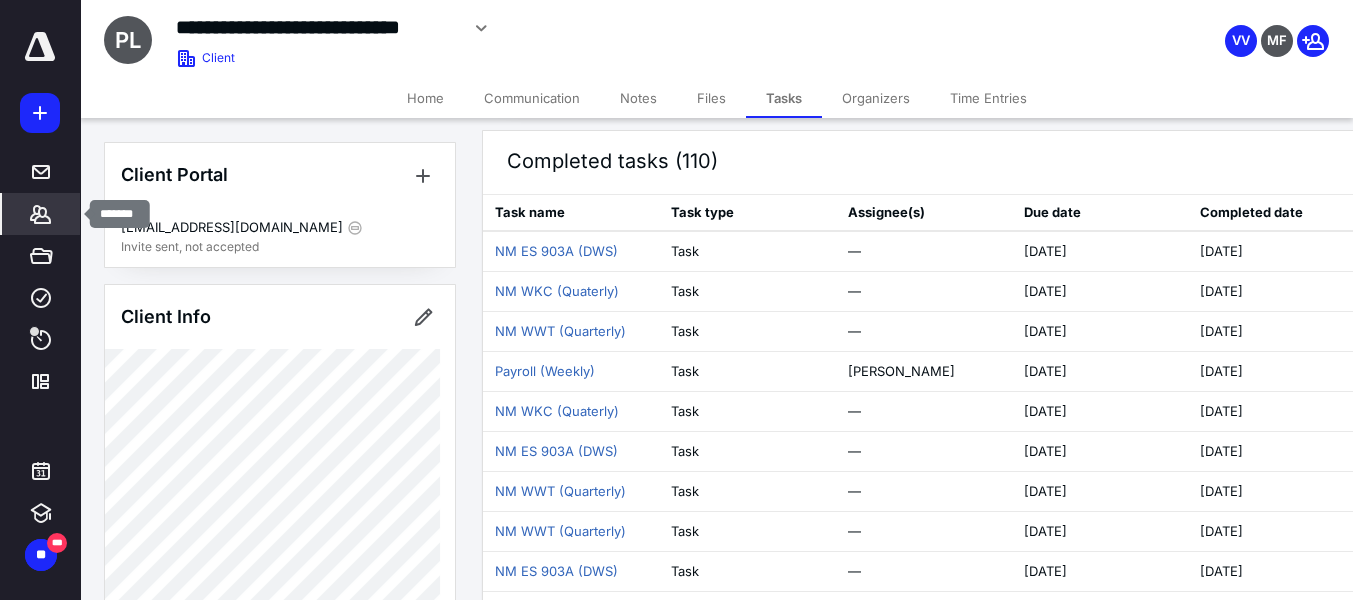 click 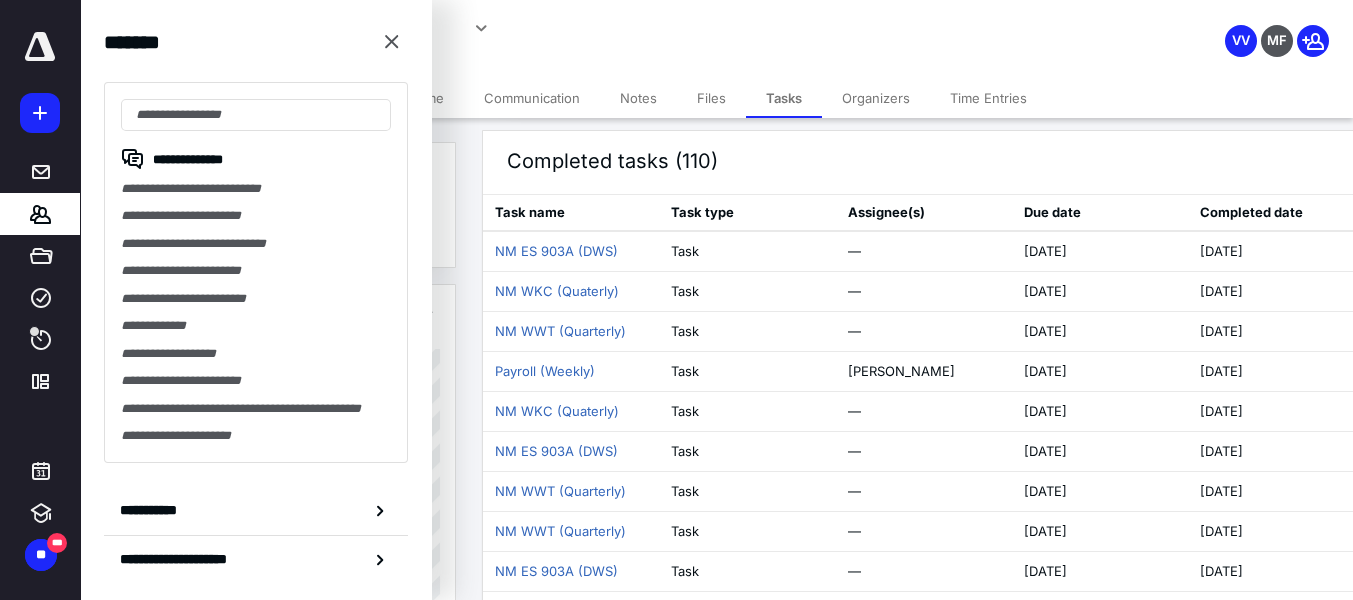 click on "**********" at bounding box center [545, 28] 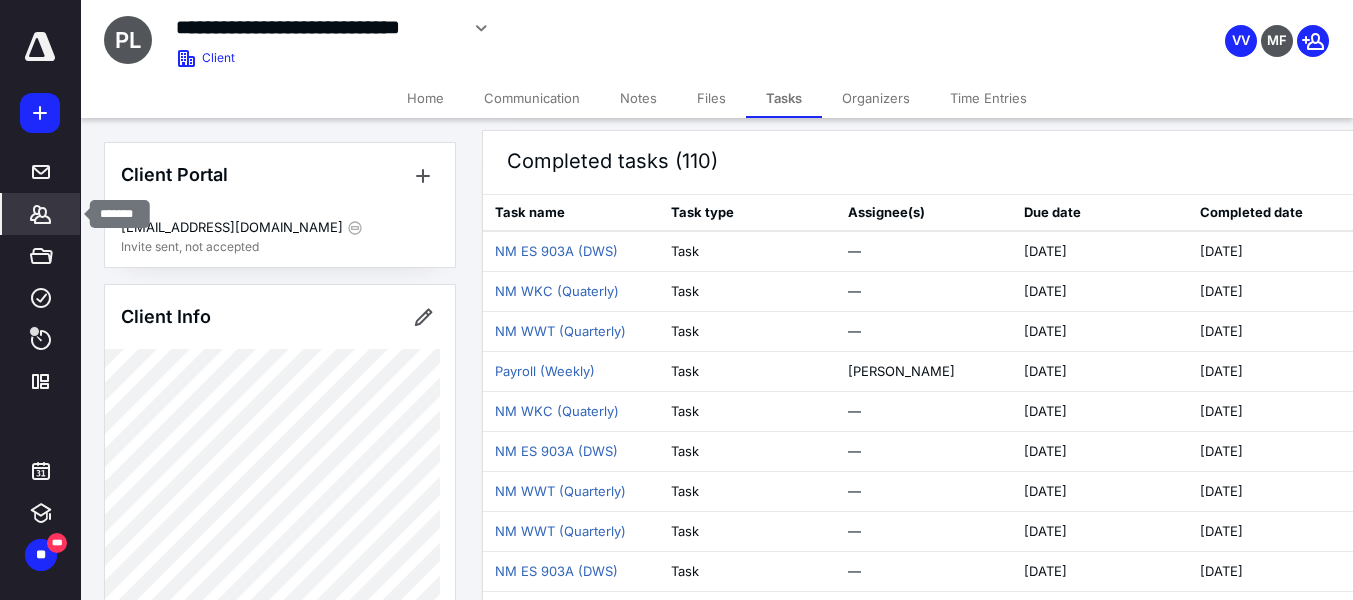 click 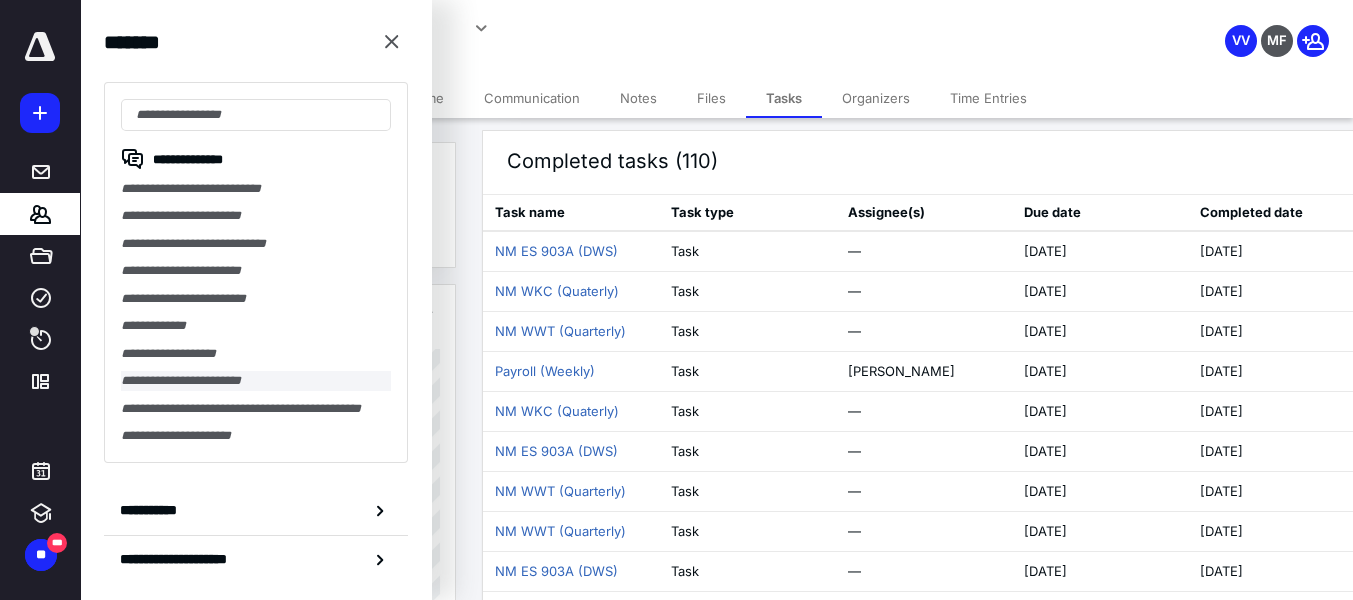 click on "**********" at bounding box center [256, 380] 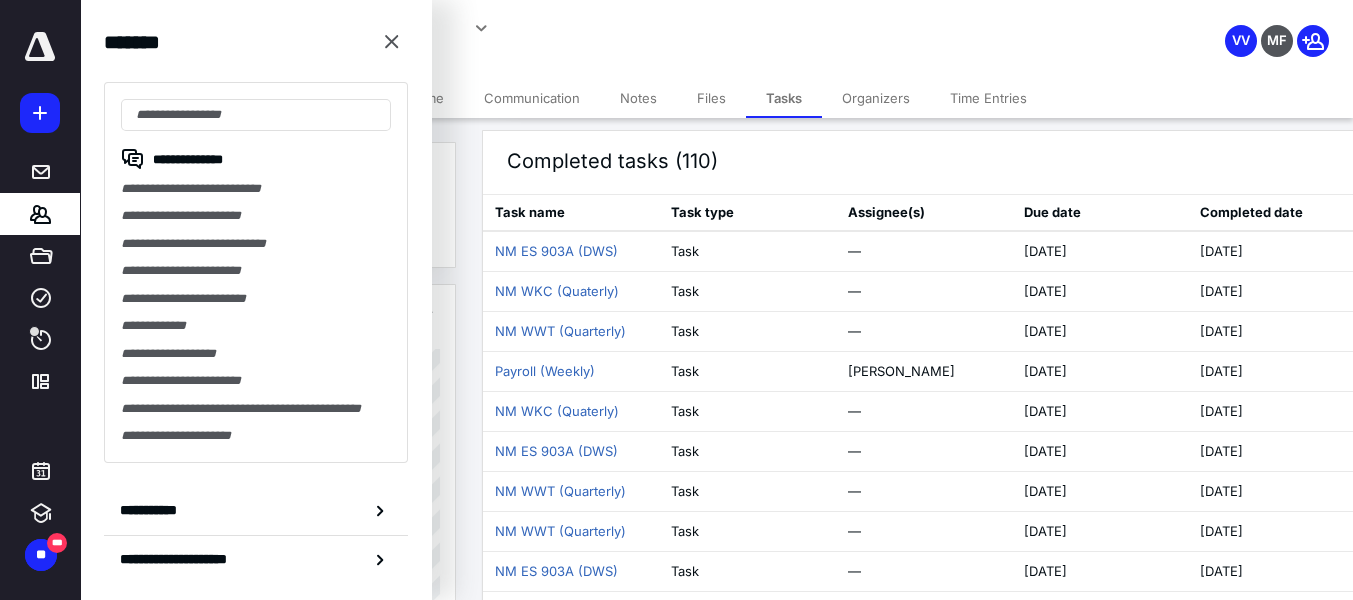 scroll, scrollTop: 0, scrollLeft: 0, axis: both 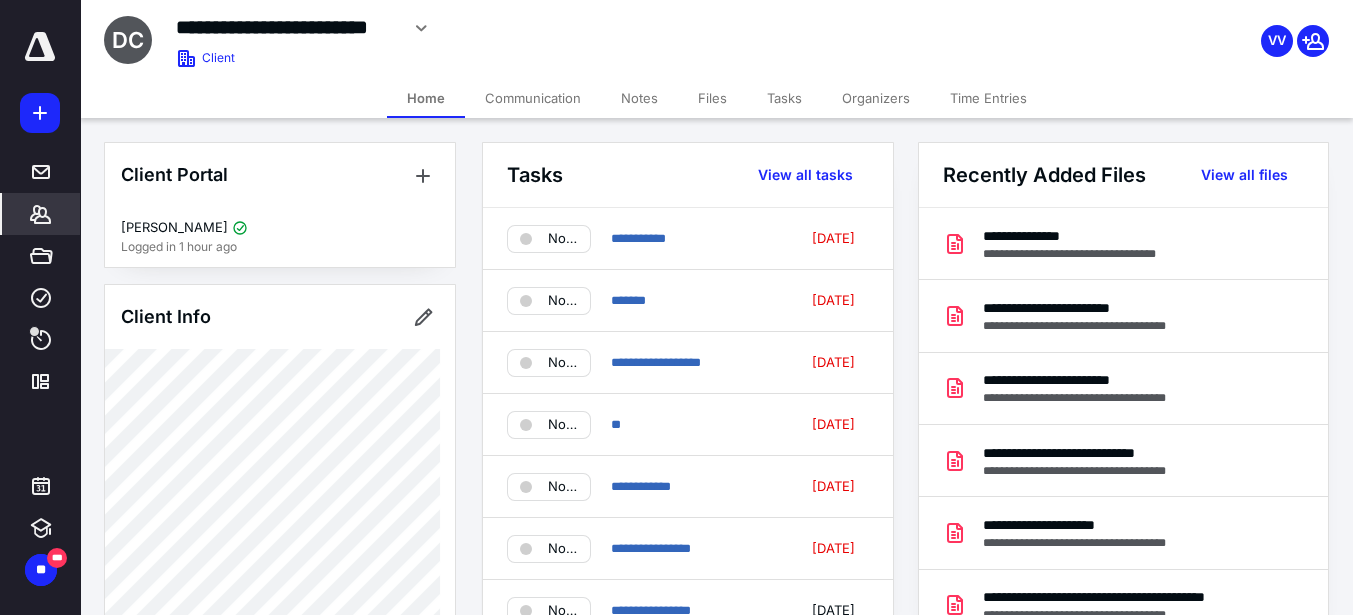 click on "Tasks" at bounding box center (784, 98) 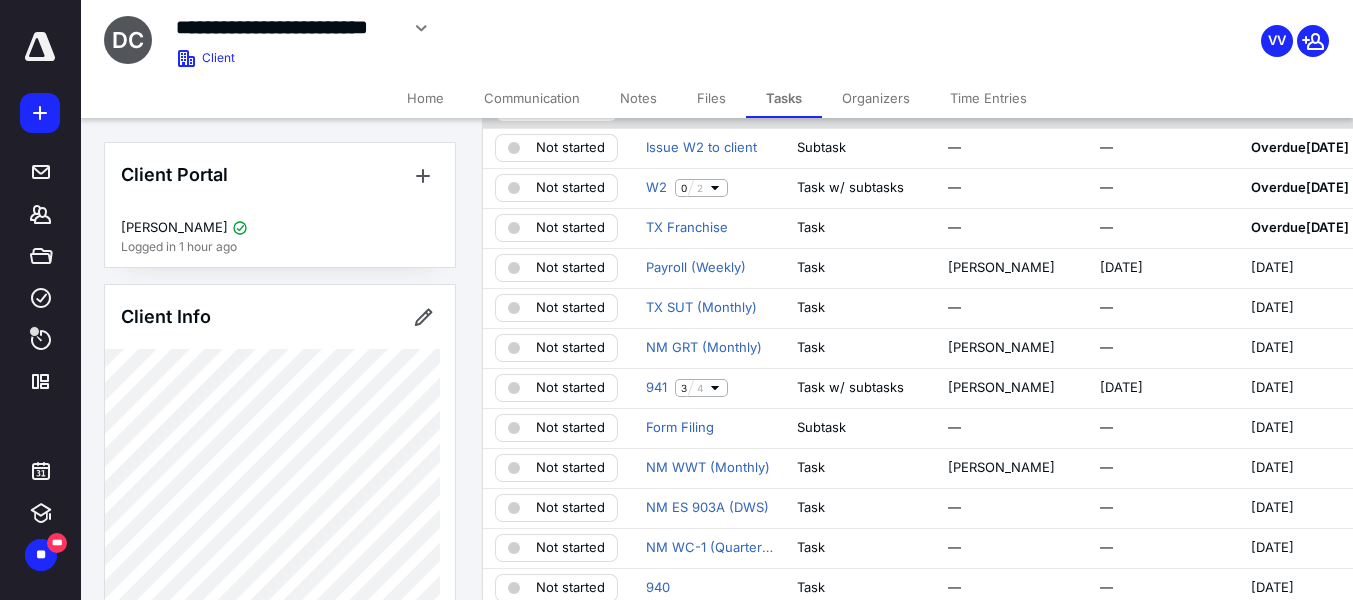scroll, scrollTop: 200, scrollLeft: 0, axis: vertical 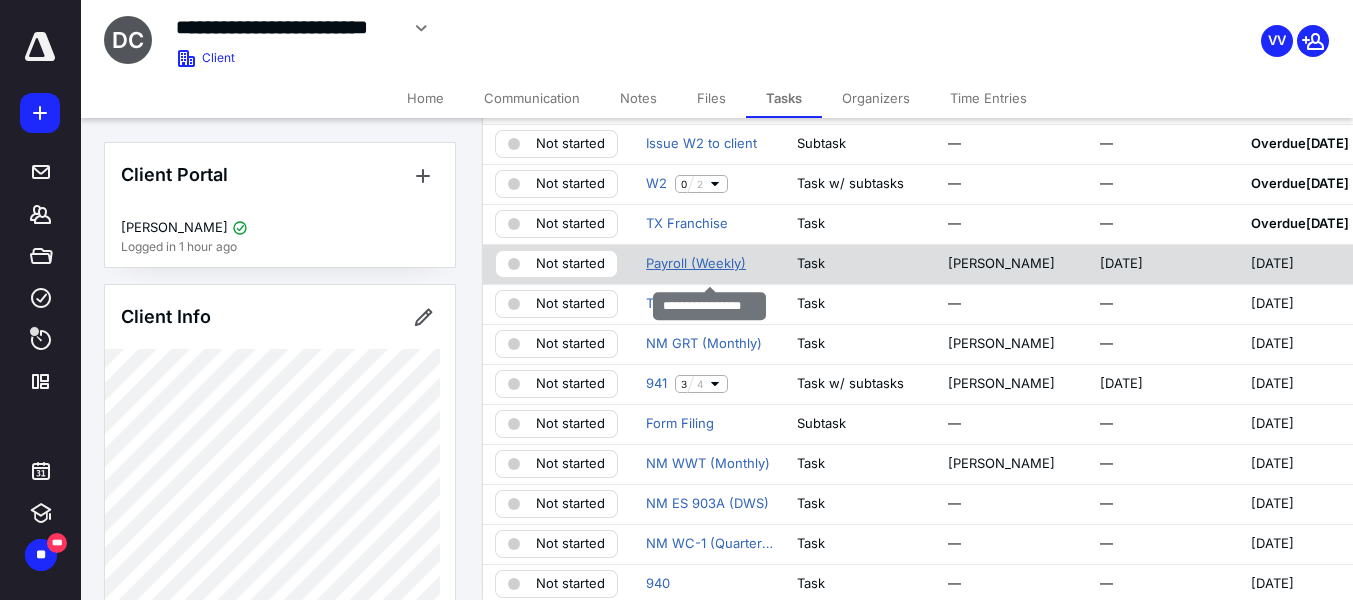 click on "Payroll (Weekly)" at bounding box center [696, 264] 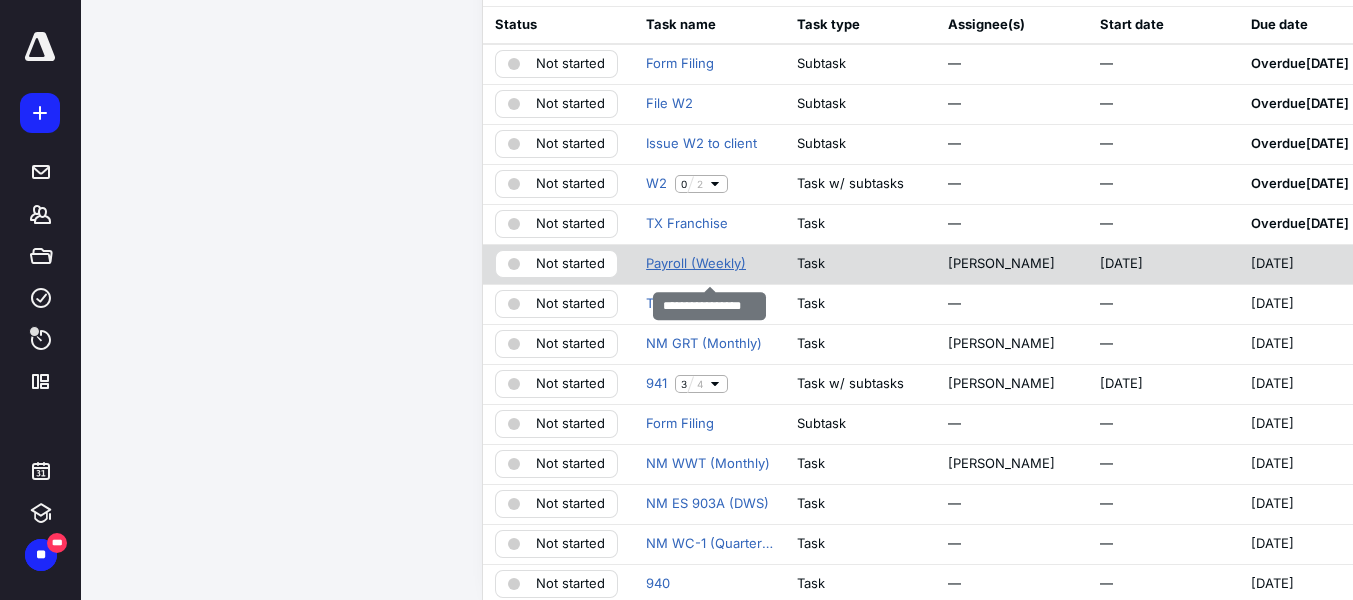scroll, scrollTop: 0, scrollLeft: 0, axis: both 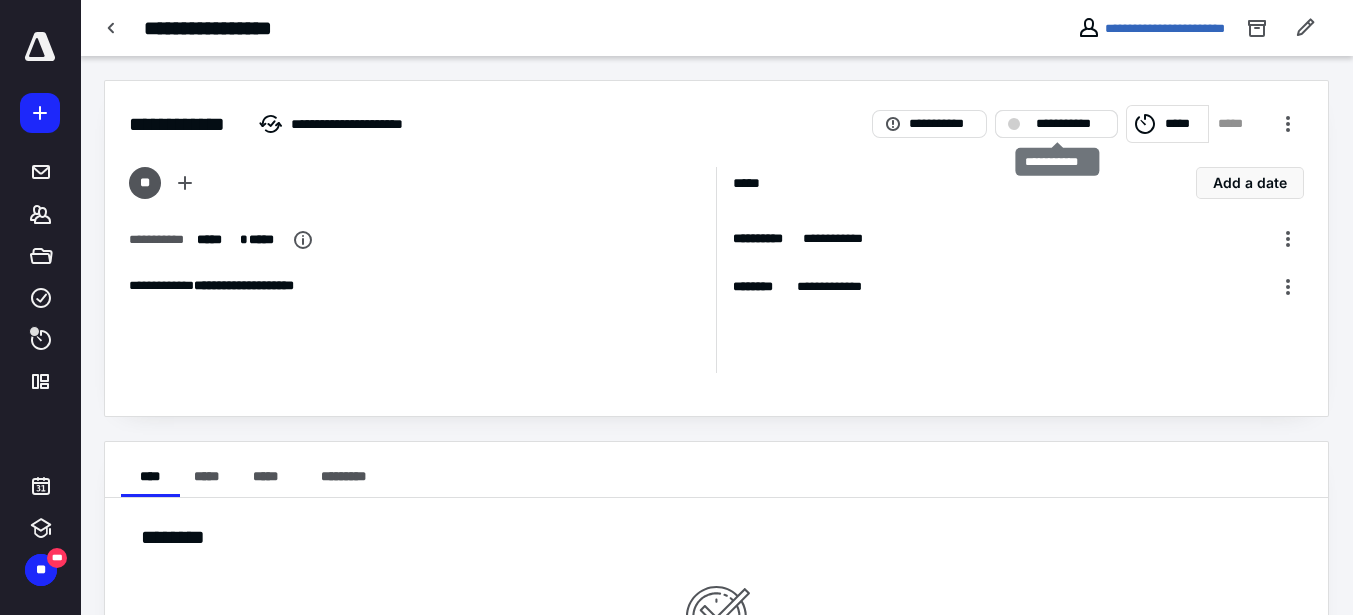 click on "**********" at bounding box center (1070, 124) 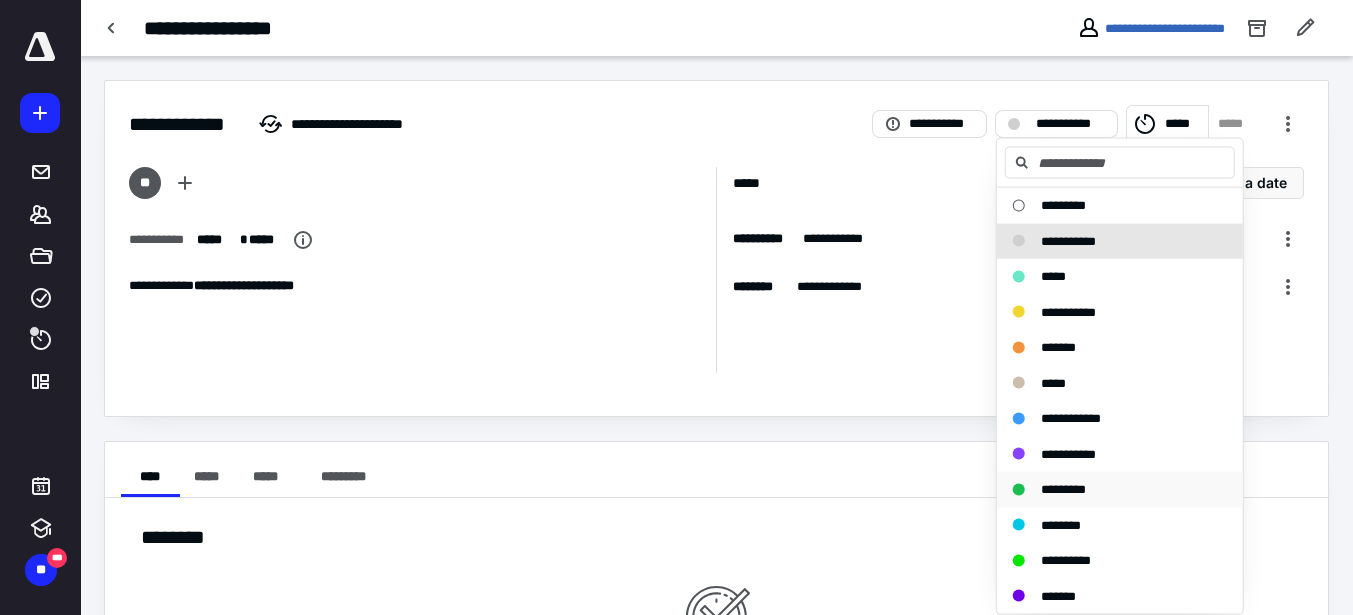 click on "*********" at bounding box center [1063, 489] 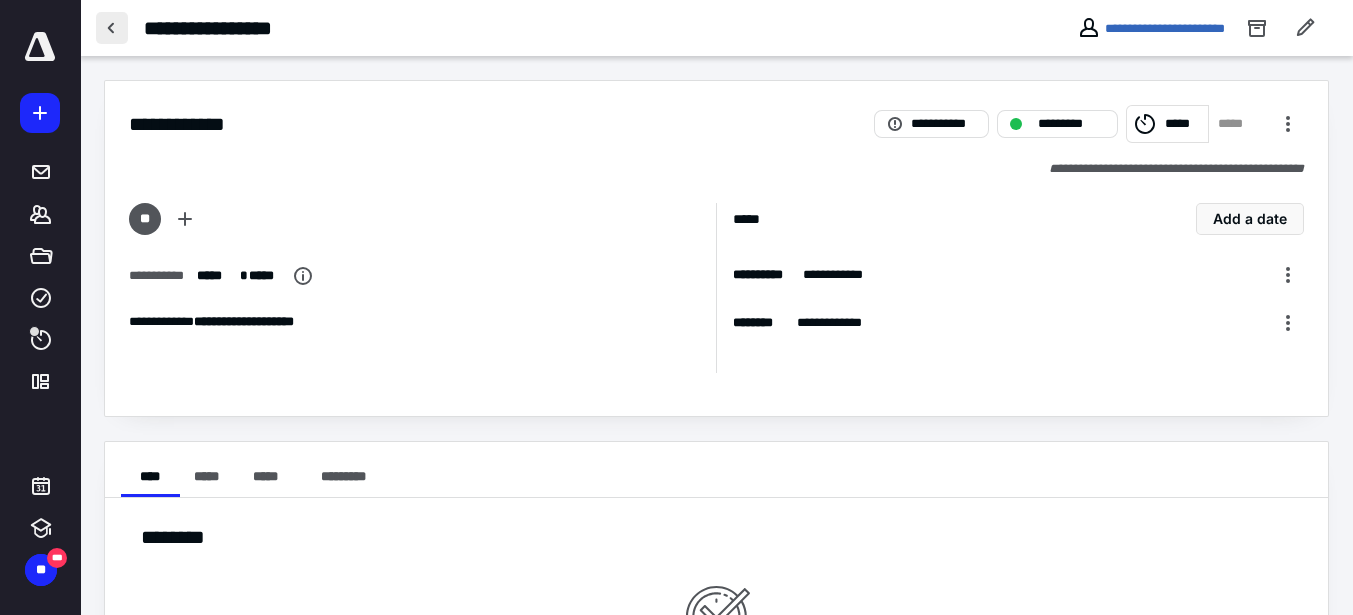click at bounding box center [112, 28] 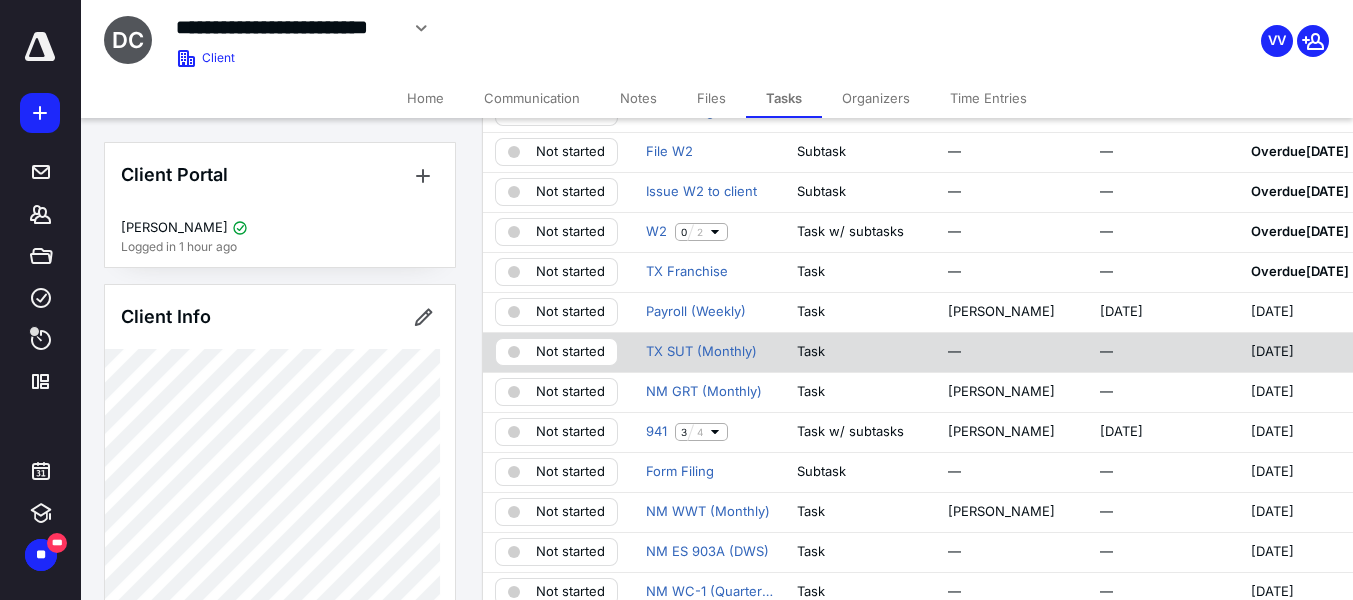 scroll, scrollTop: 200, scrollLeft: 0, axis: vertical 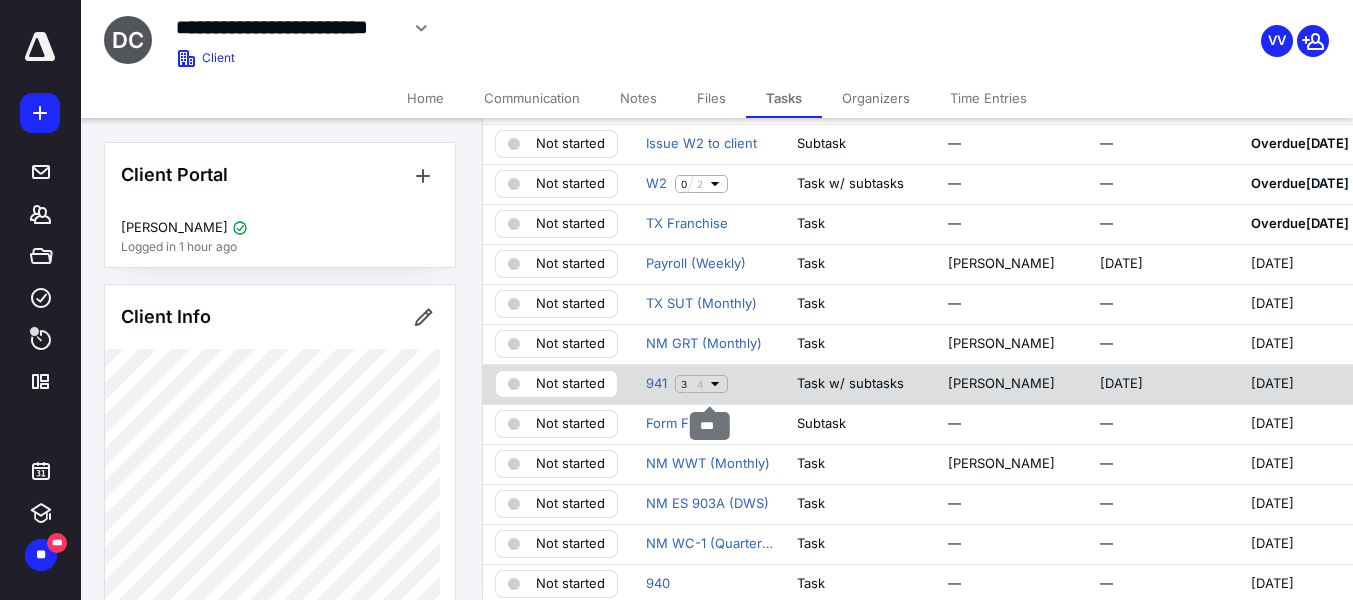 click on "3 4" at bounding box center (697, 384) 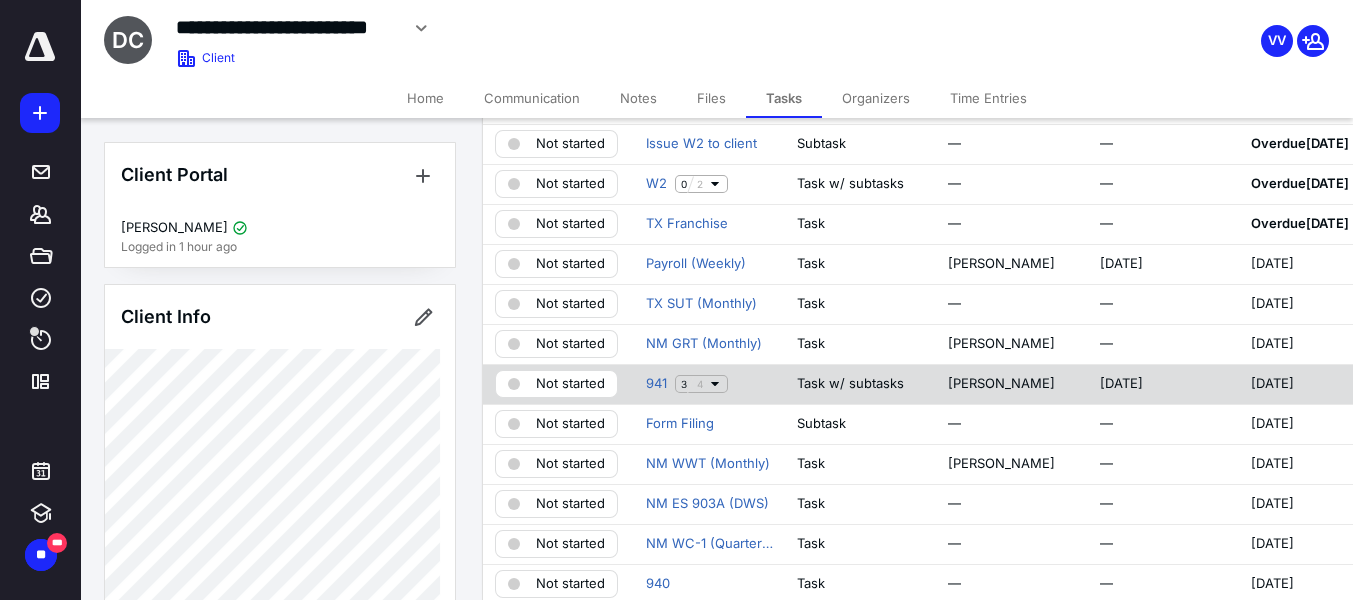 click on "Task w/ subtasks" at bounding box center (860, 384) 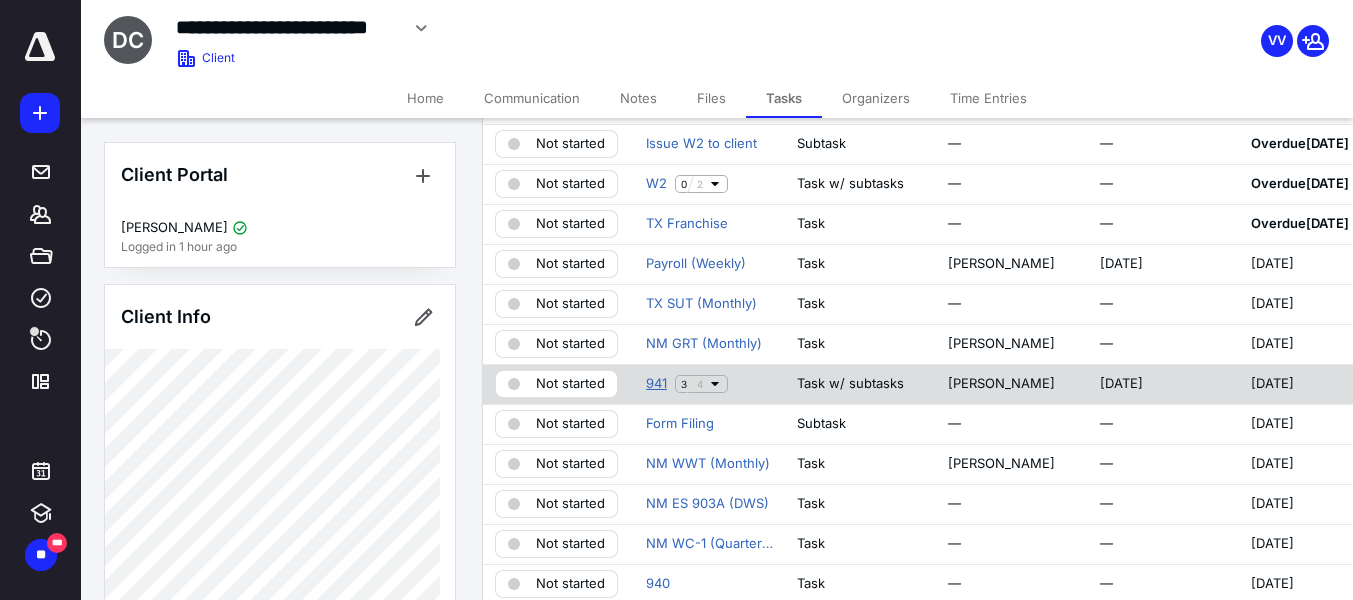 click on "941" at bounding box center [656, 384] 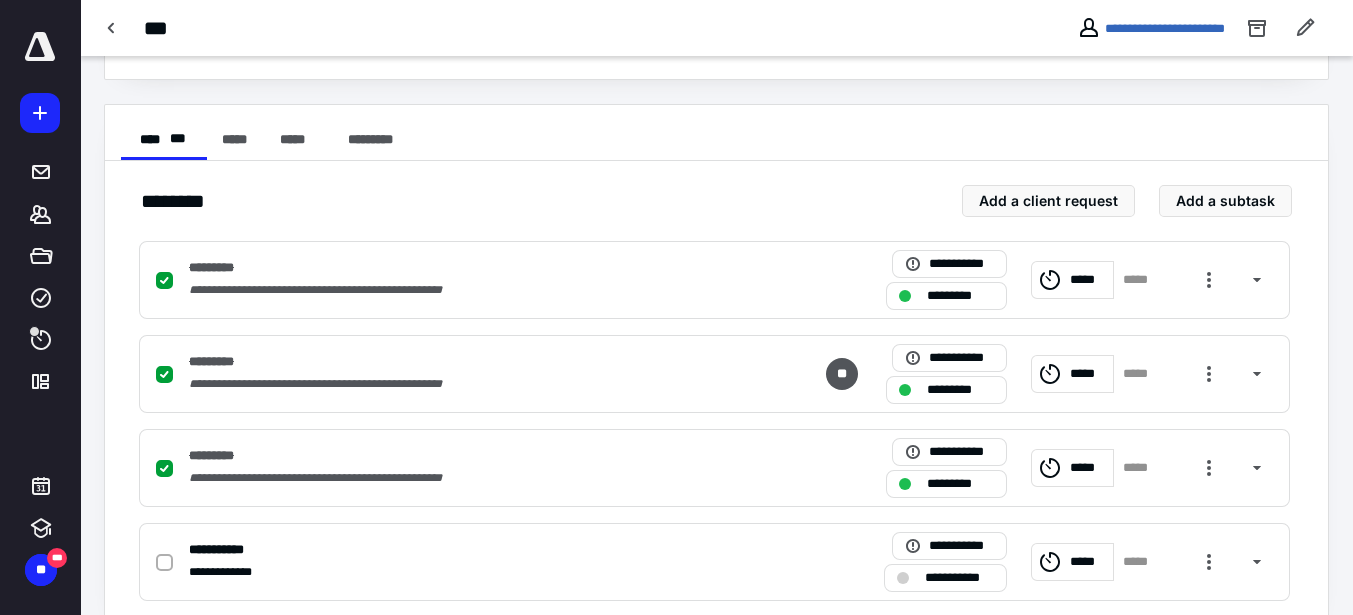 scroll, scrollTop: 370, scrollLeft: 0, axis: vertical 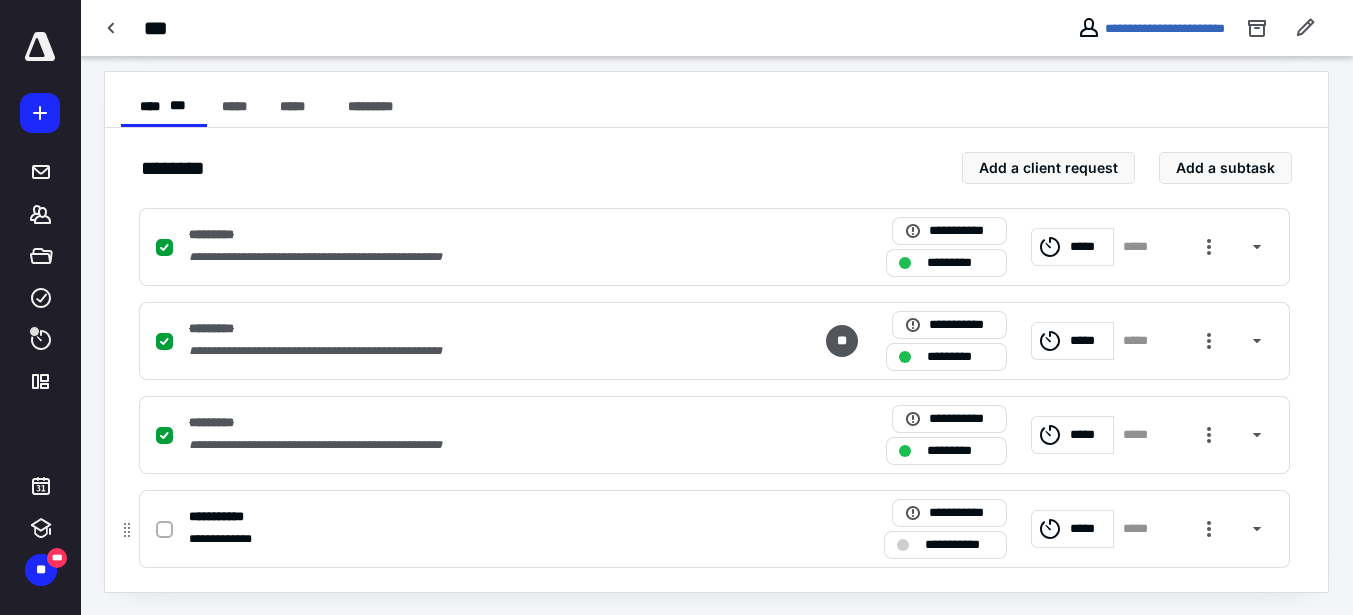 click 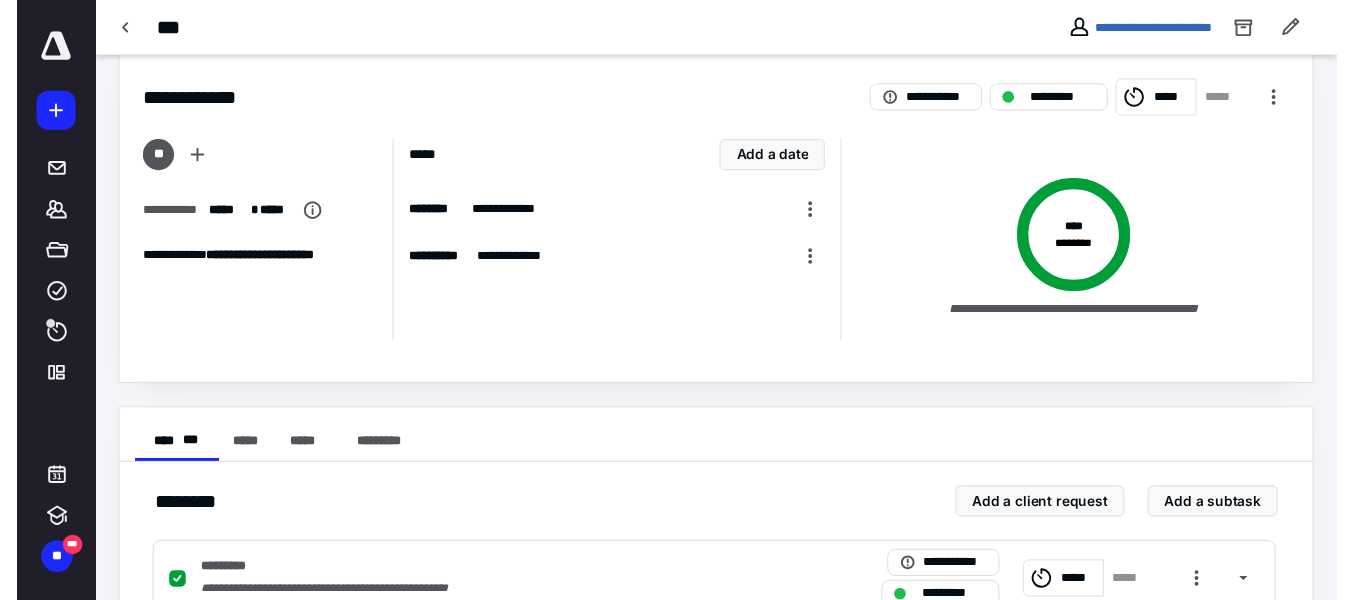 scroll, scrollTop: 0, scrollLeft: 0, axis: both 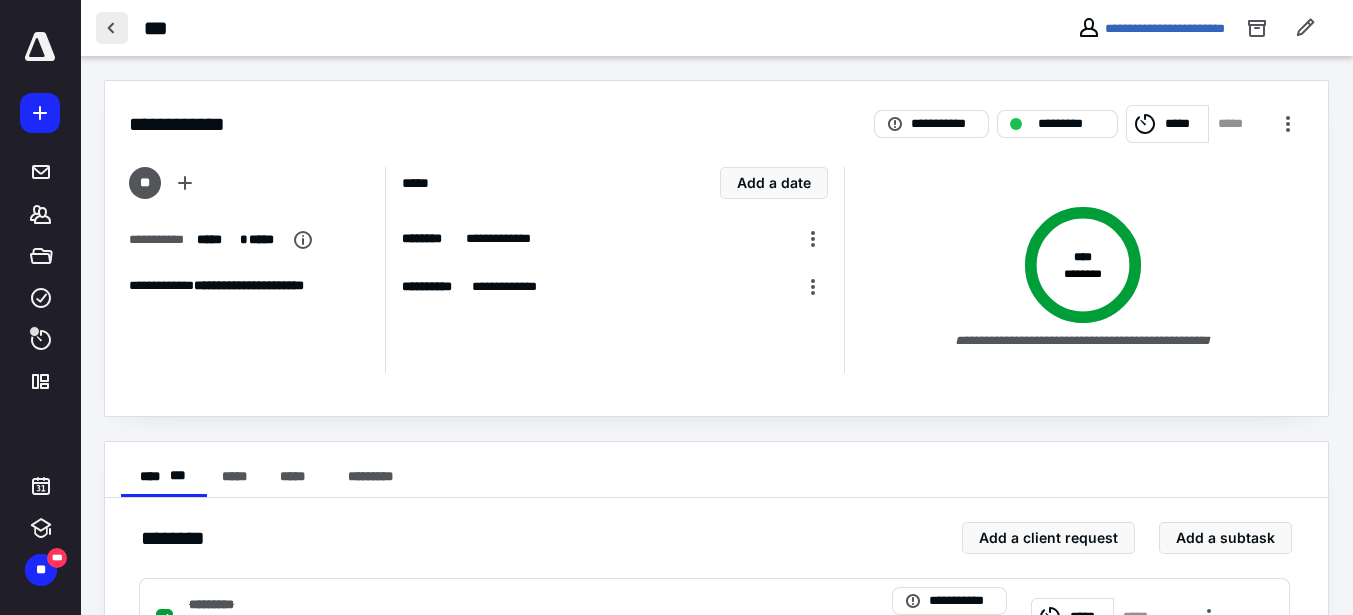 click at bounding box center (112, 28) 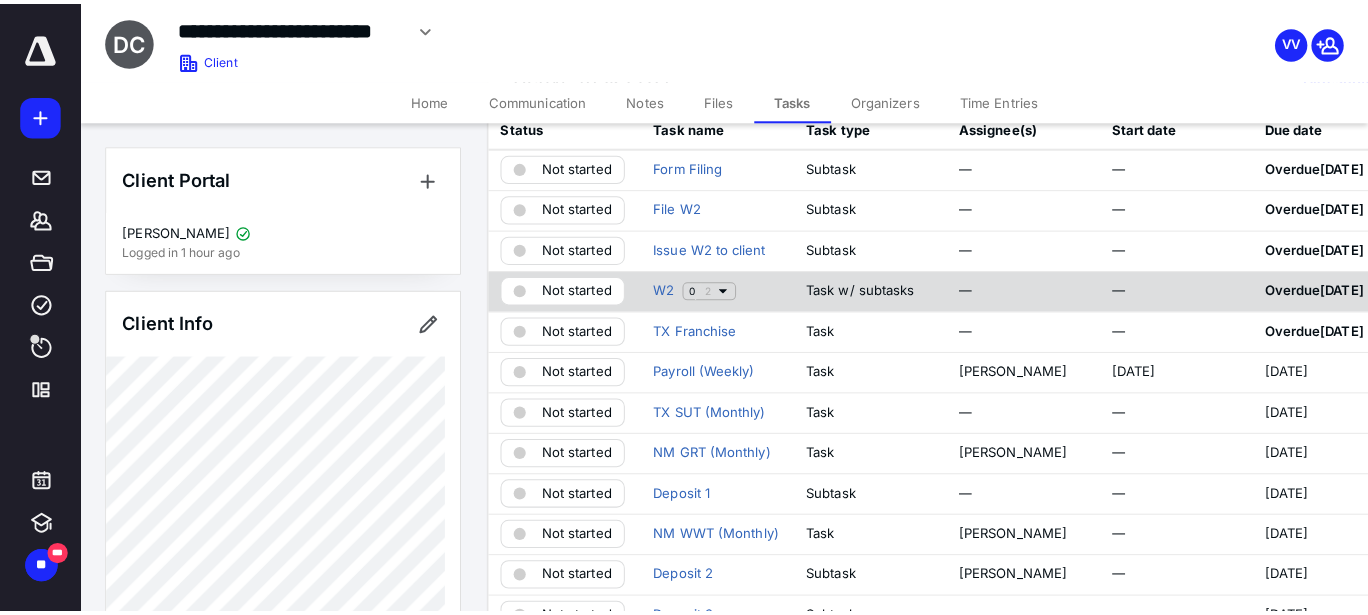scroll, scrollTop: 0, scrollLeft: 0, axis: both 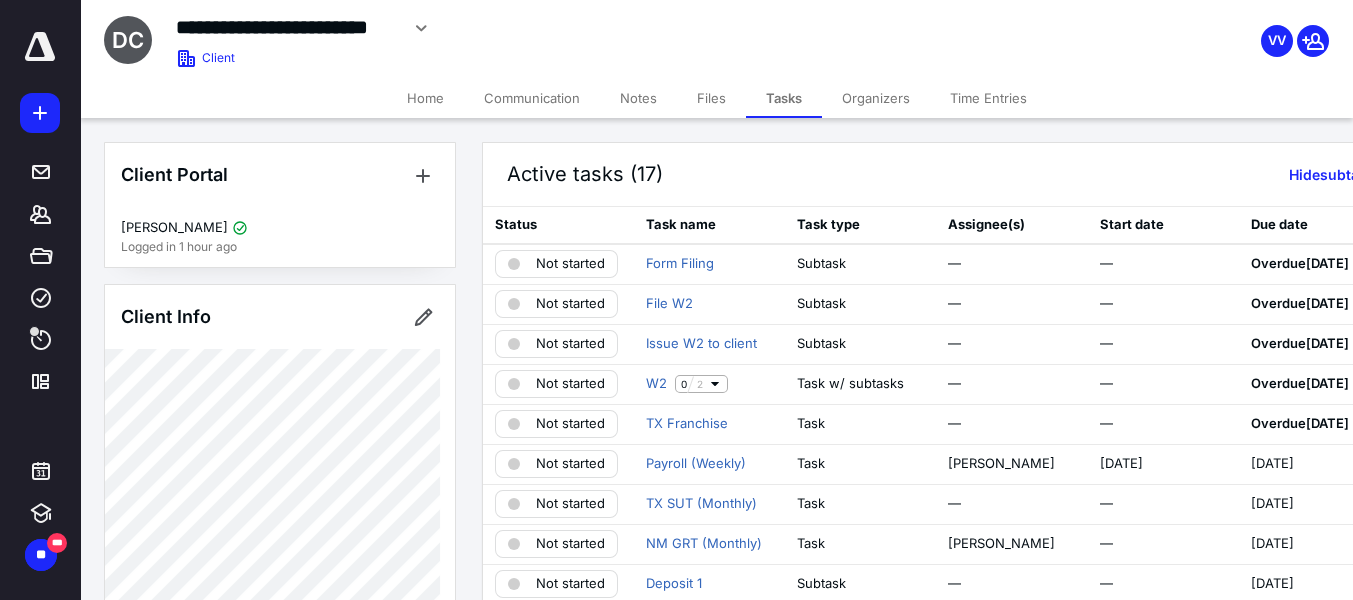 click on "Files" at bounding box center [711, 98] 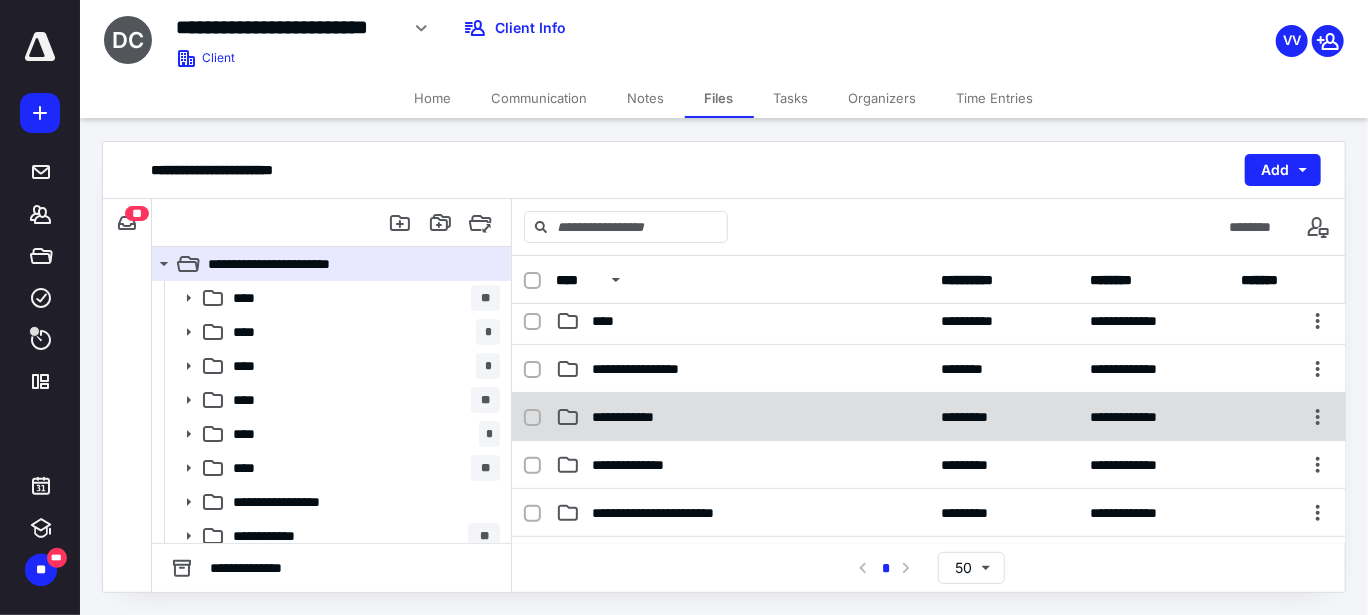 scroll, scrollTop: 200, scrollLeft: 0, axis: vertical 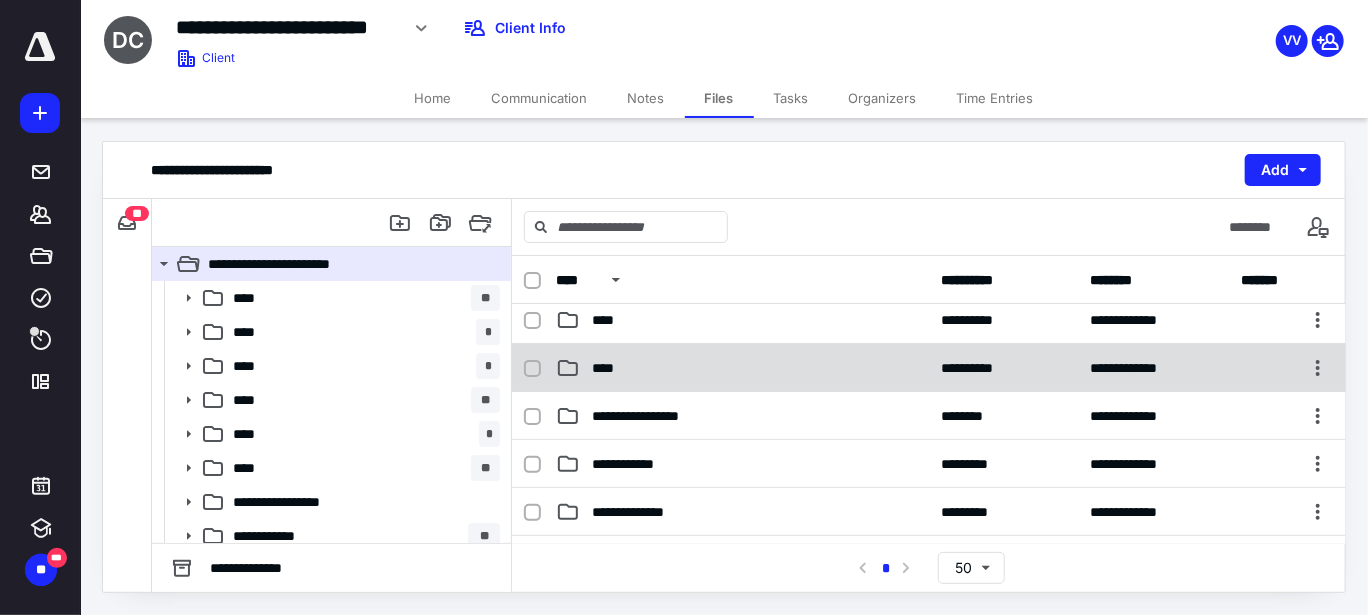 click on "****" at bounding box center (609, 368) 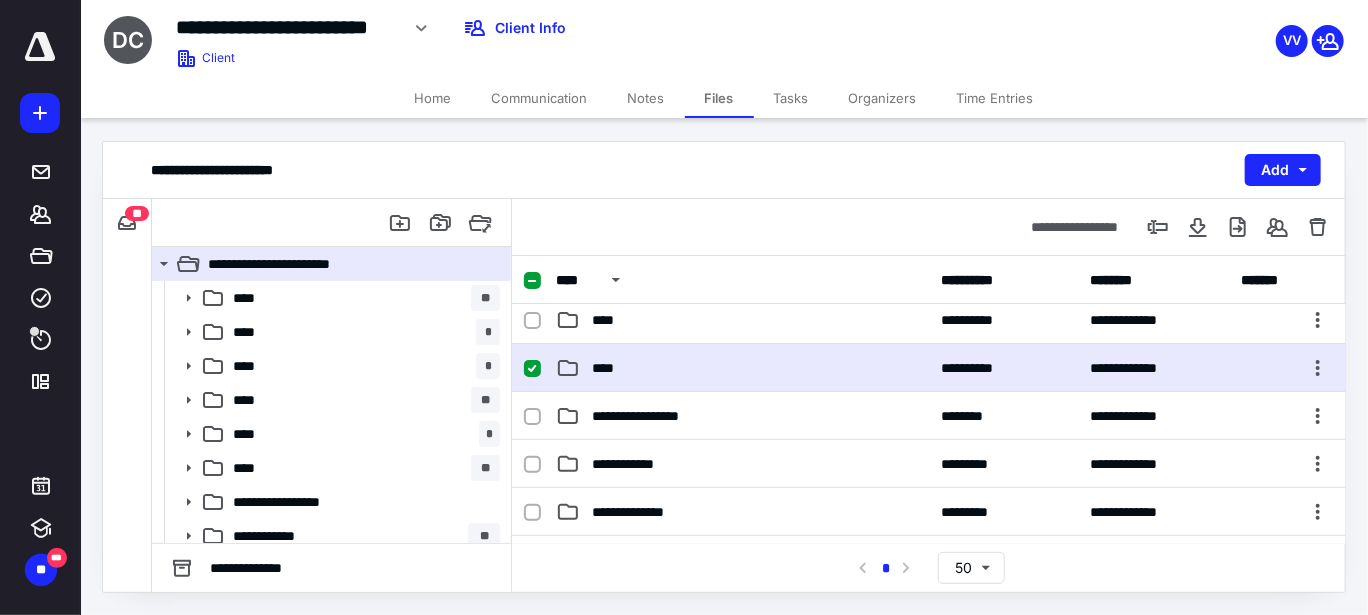 click on "****" at bounding box center (609, 368) 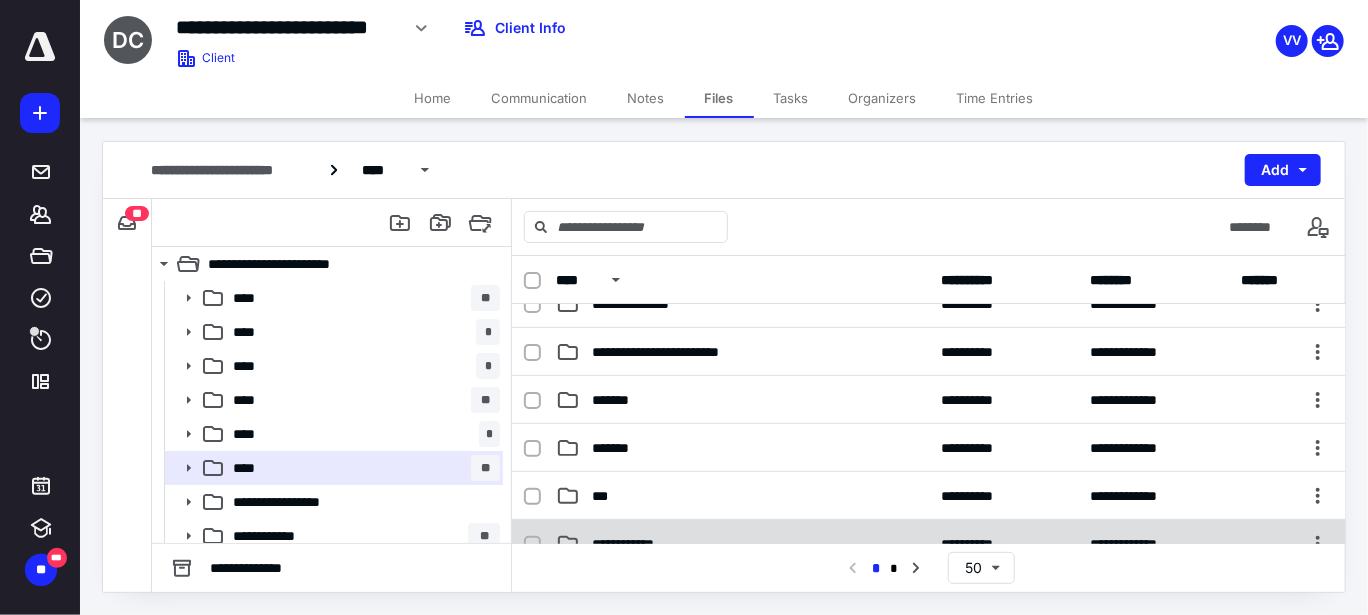 scroll, scrollTop: 600, scrollLeft: 0, axis: vertical 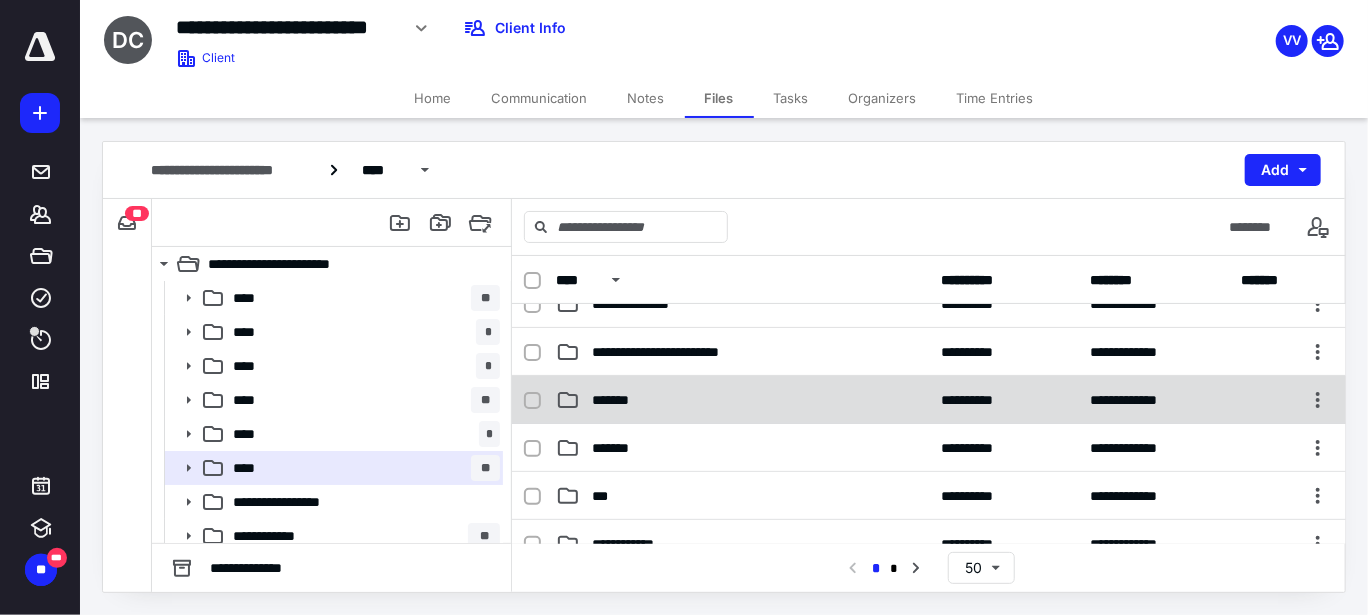 click on "*******" at bounding box center (742, 400) 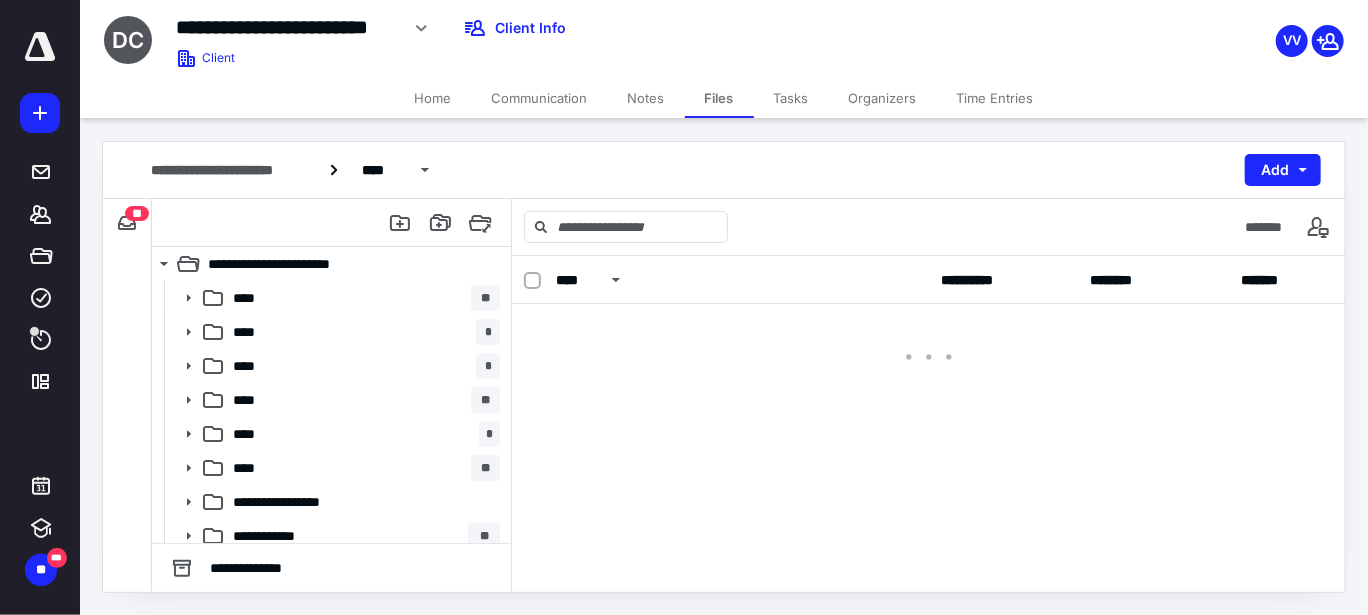 scroll, scrollTop: 0, scrollLeft: 0, axis: both 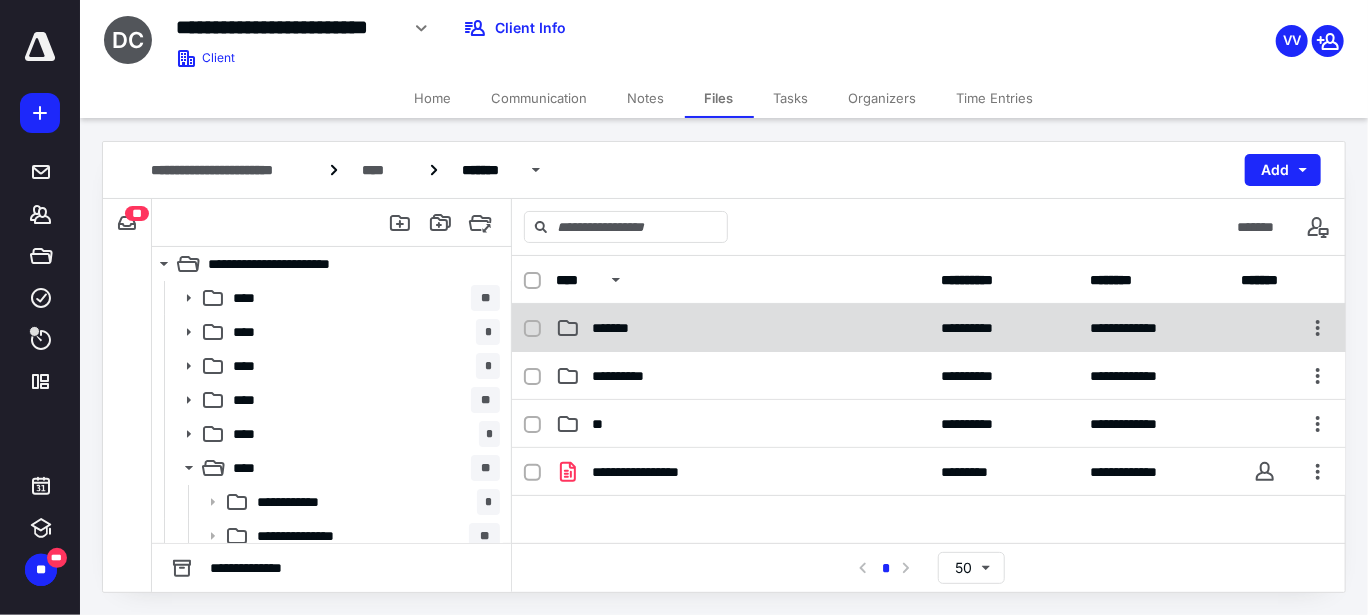 click on "**********" at bounding box center (929, 328) 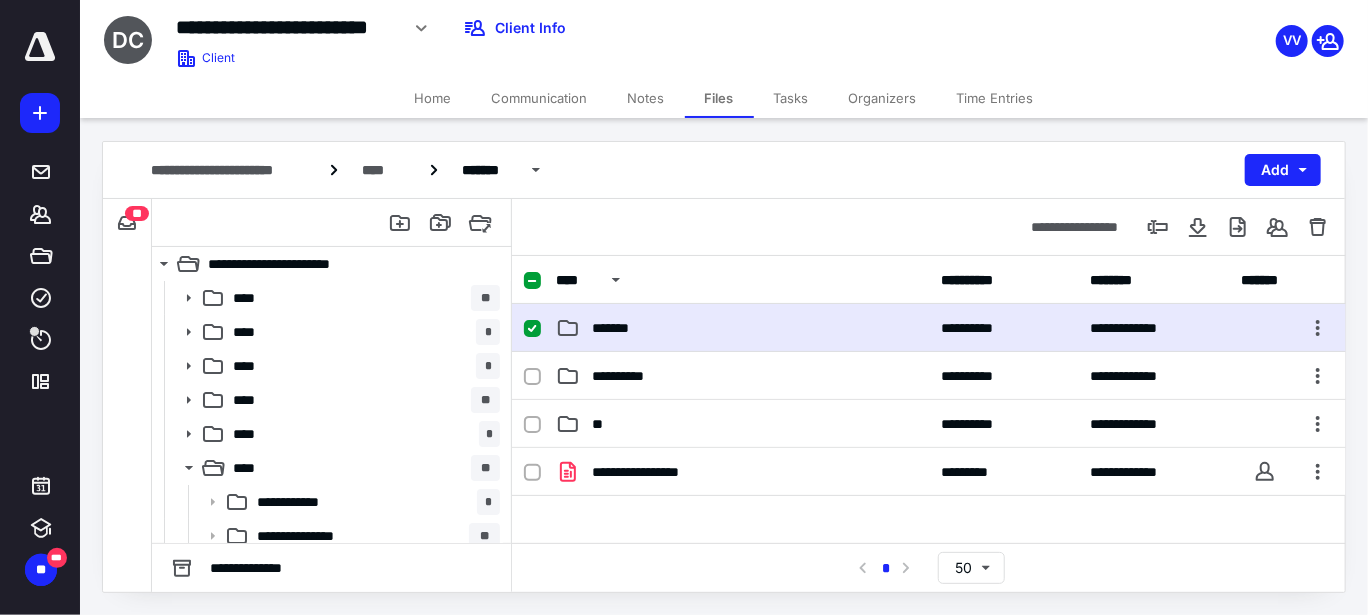 click on "**********" at bounding box center [929, 328] 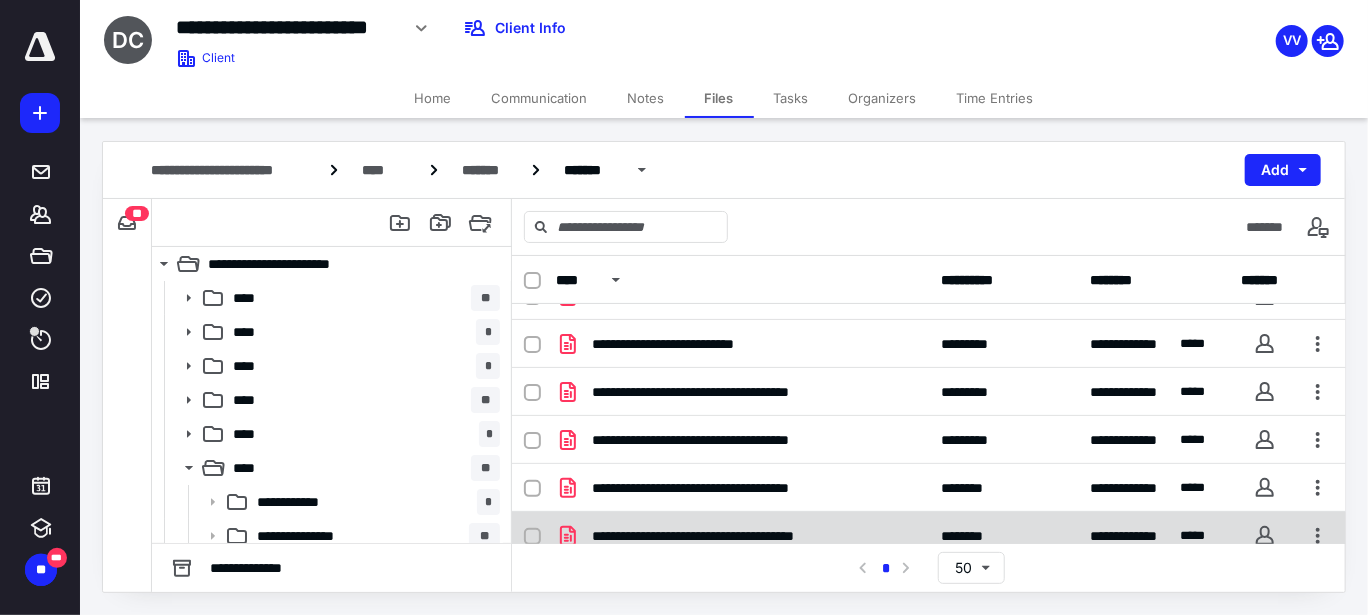 scroll, scrollTop: 0, scrollLeft: 0, axis: both 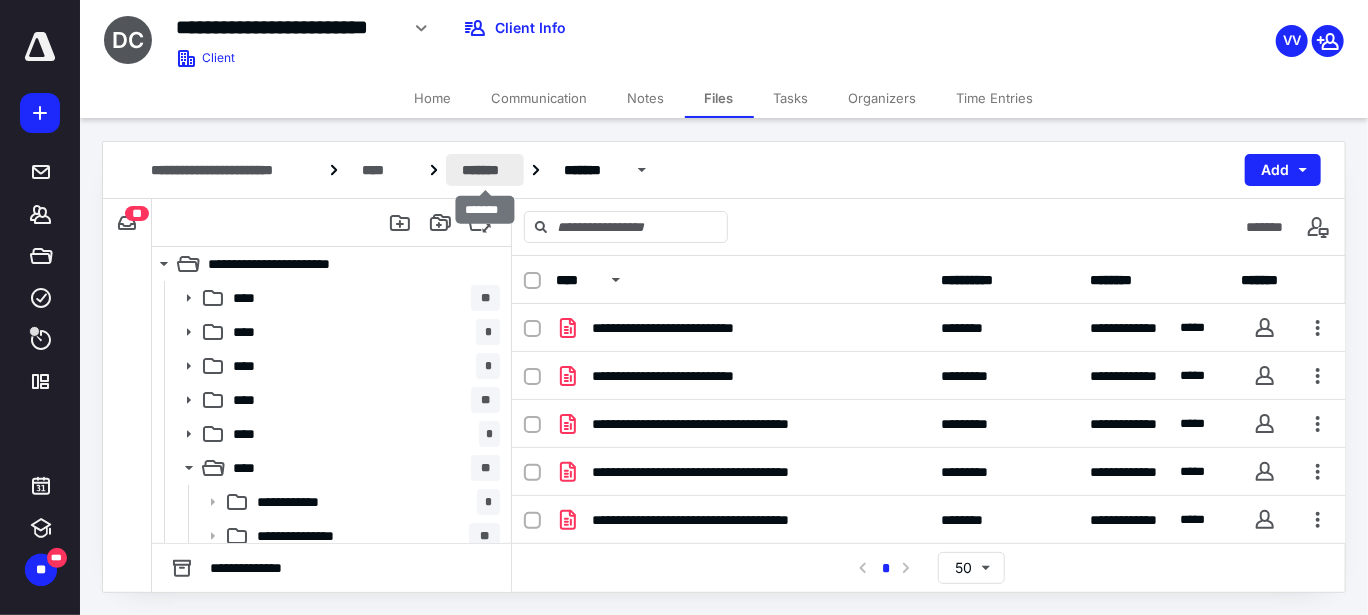 click on "*******" at bounding box center (485, 170) 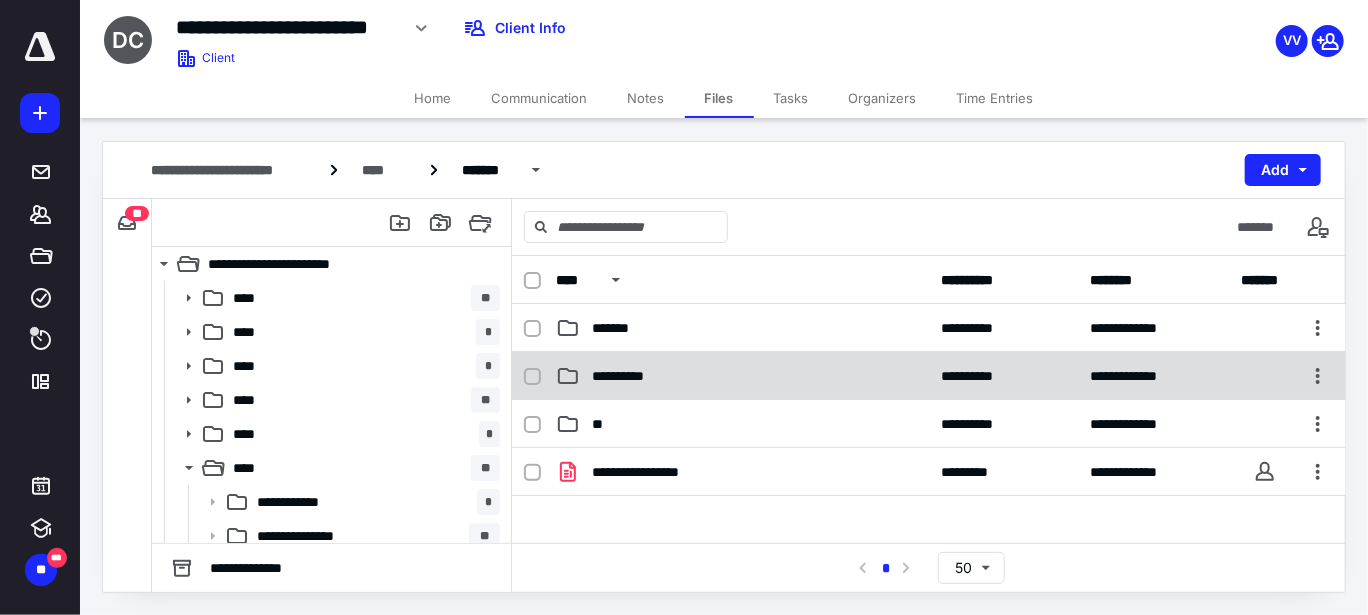 click on "**********" at bounding box center (929, 376) 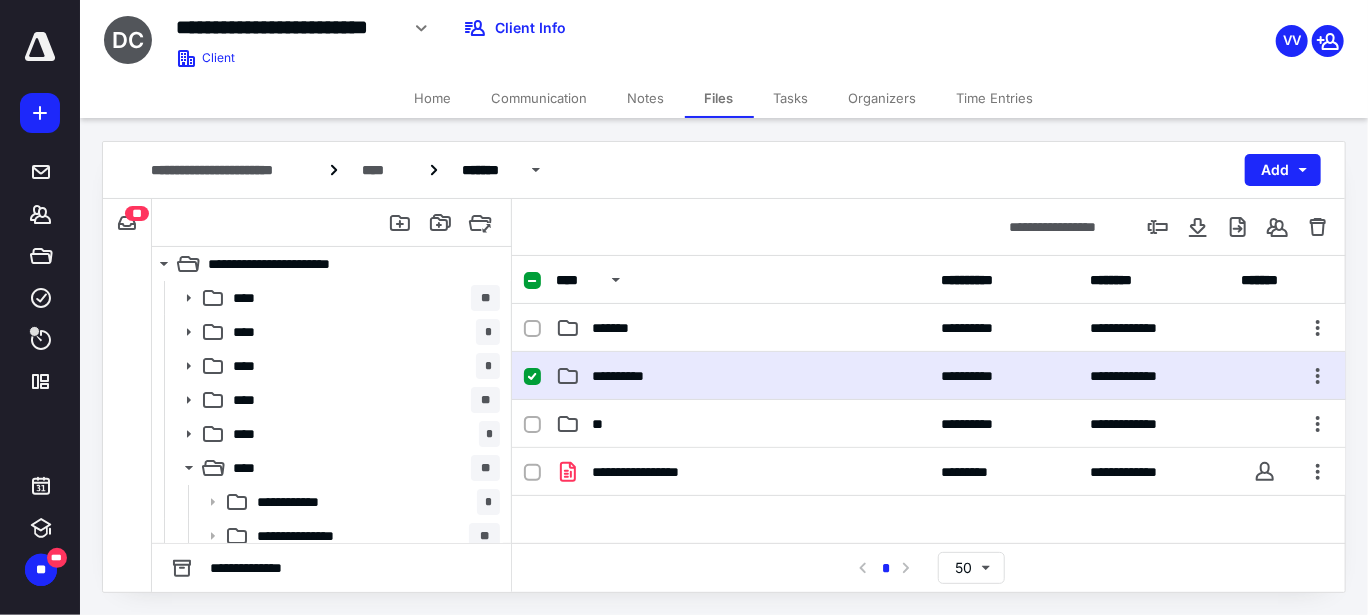 click on "**********" at bounding box center (929, 376) 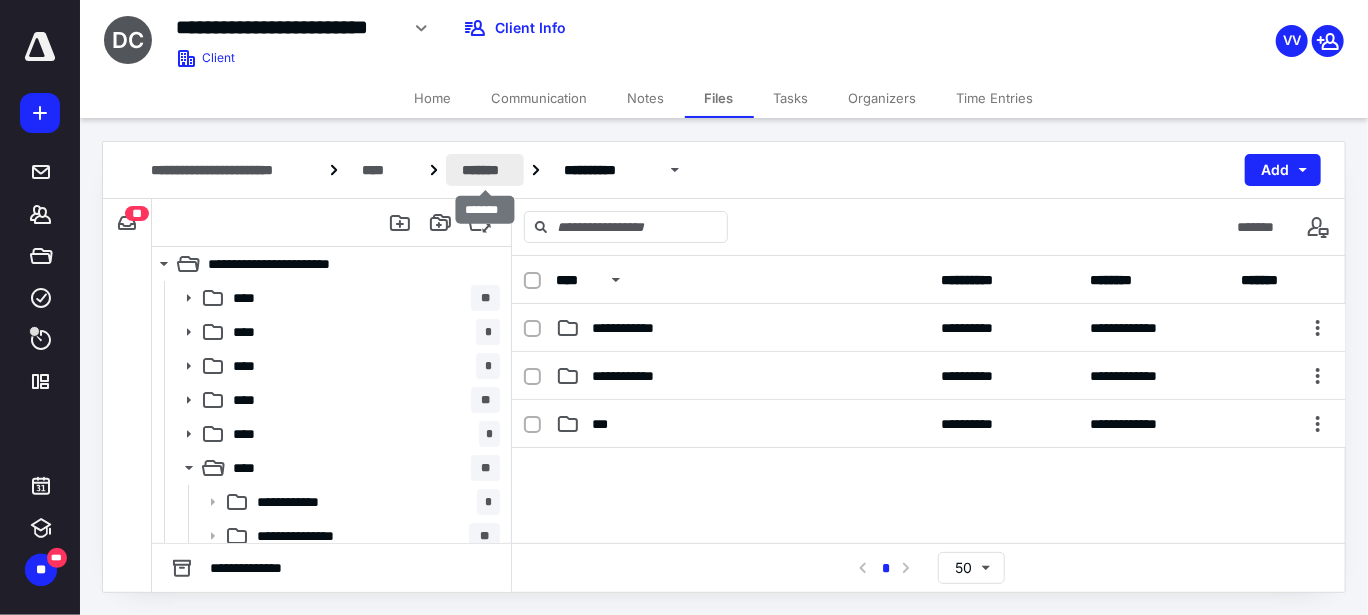click on "*******" at bounding box center [485, 170] 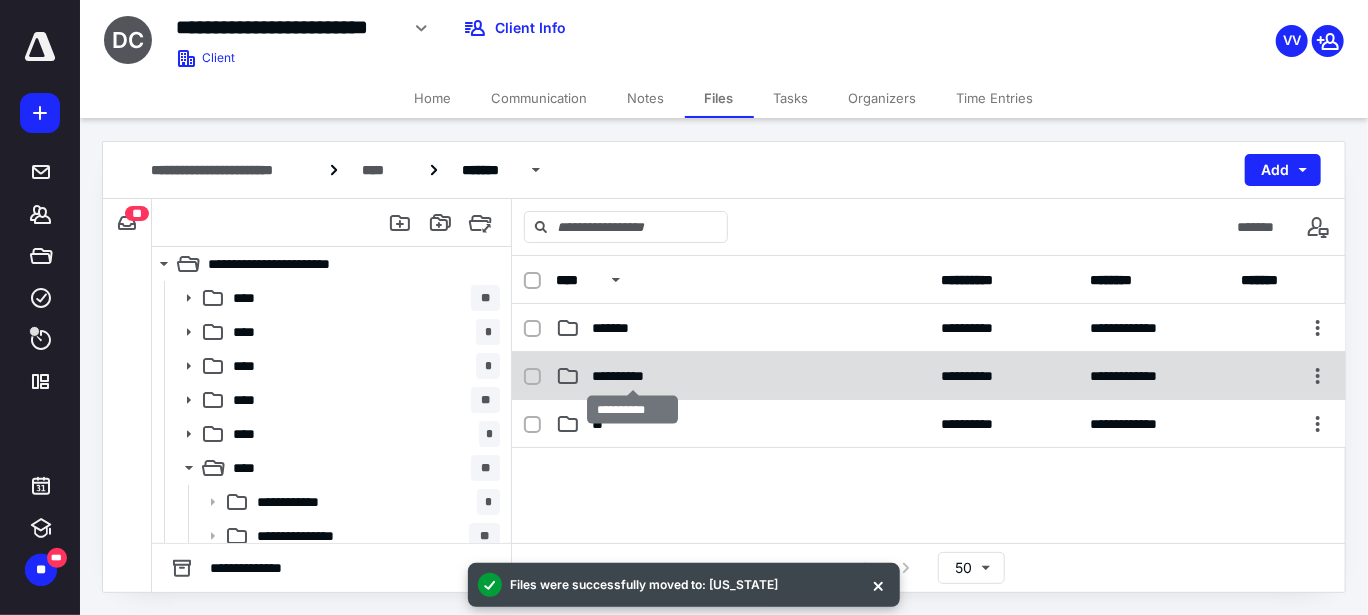 click on "**********" at bounding box center (633, 376) 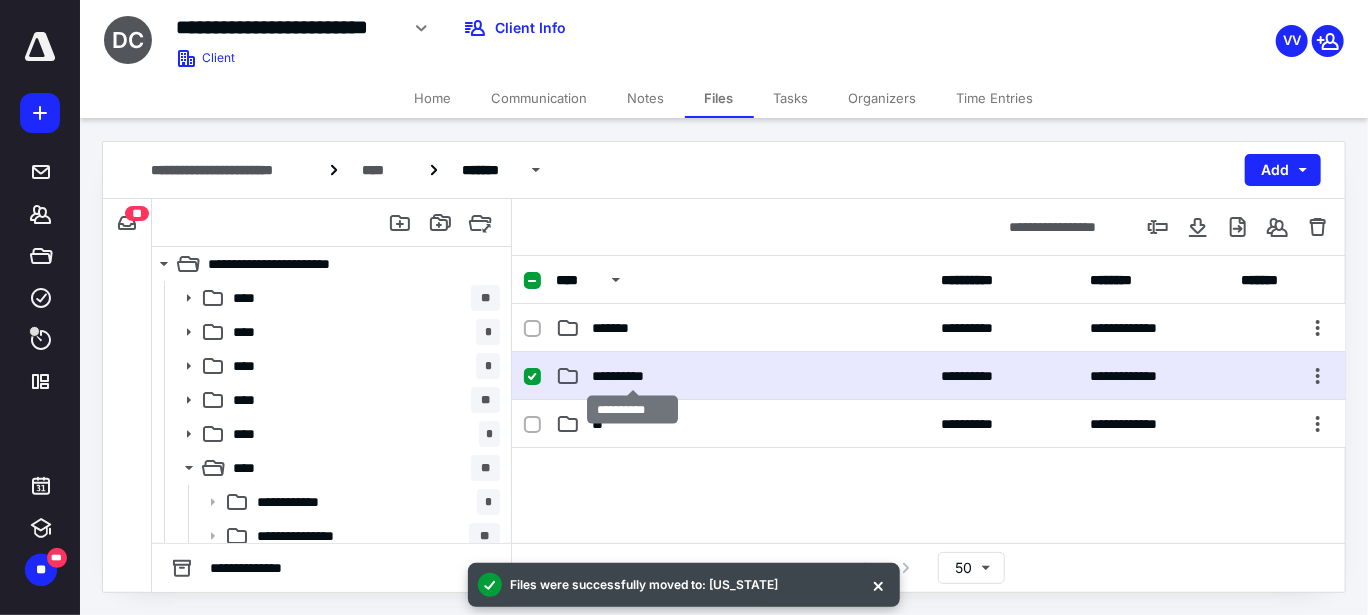 click on "**********" at bounding box center [633, 376] 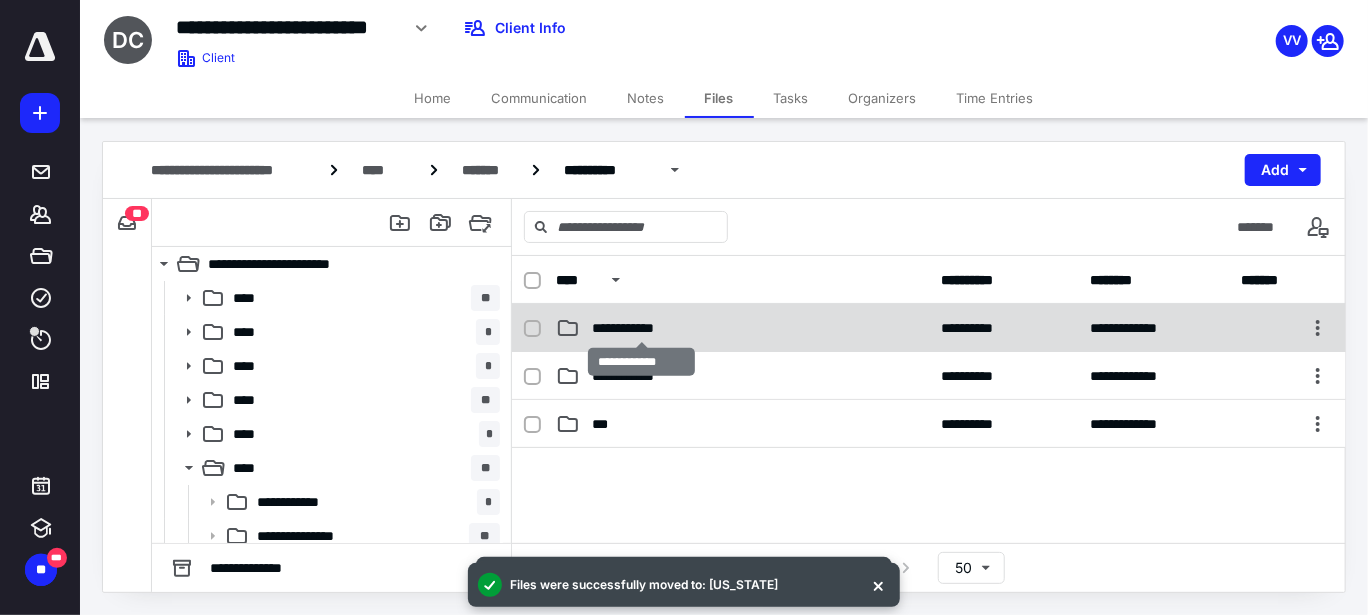 click on "**********" at bounding box center [642, 328] 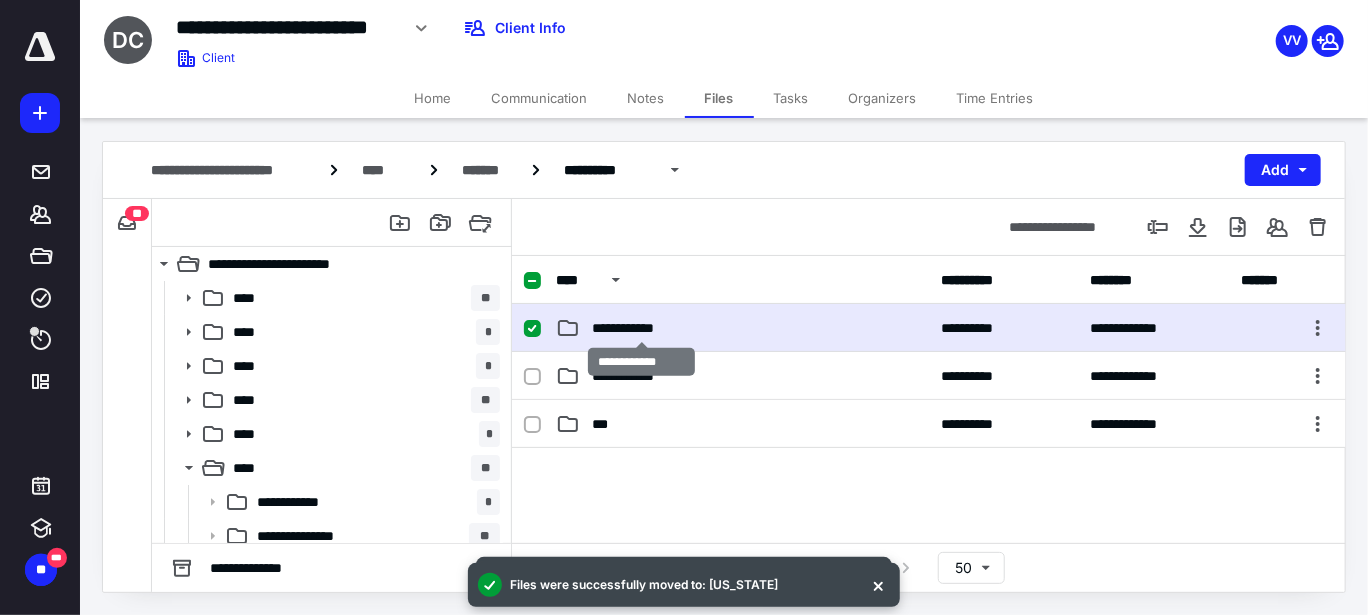 click on "**********" at bounding box center (642, 328) 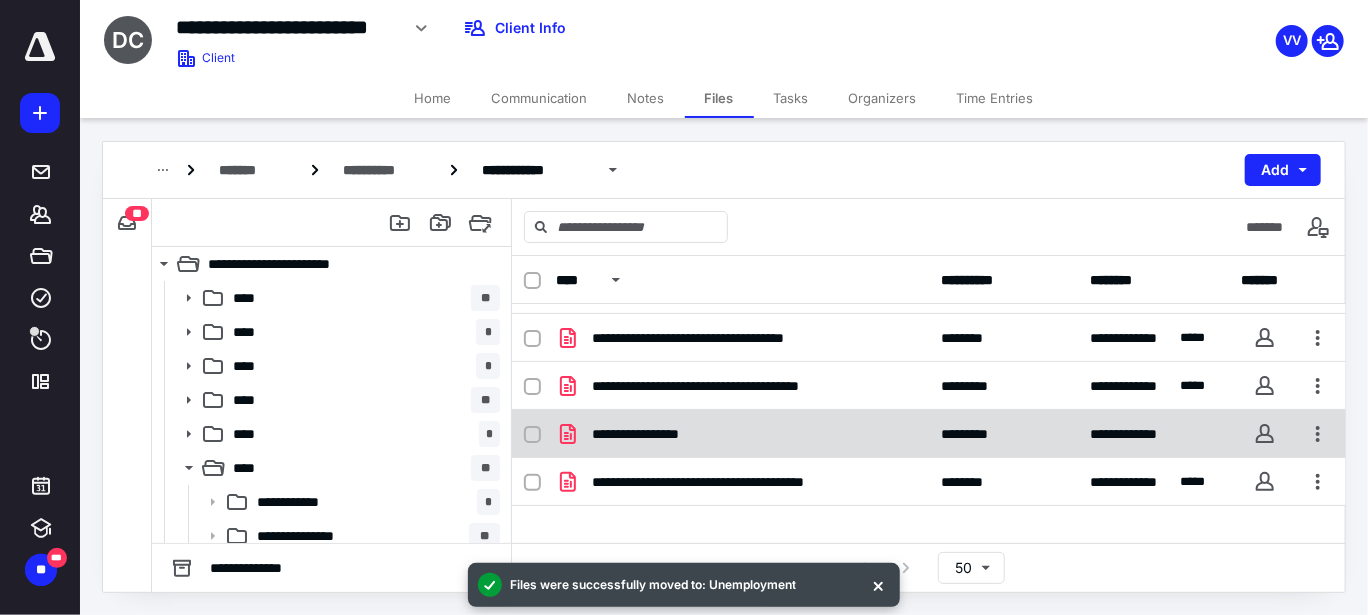scroll, scrollTop: 59, scrollLeft: 0, axis: vertical 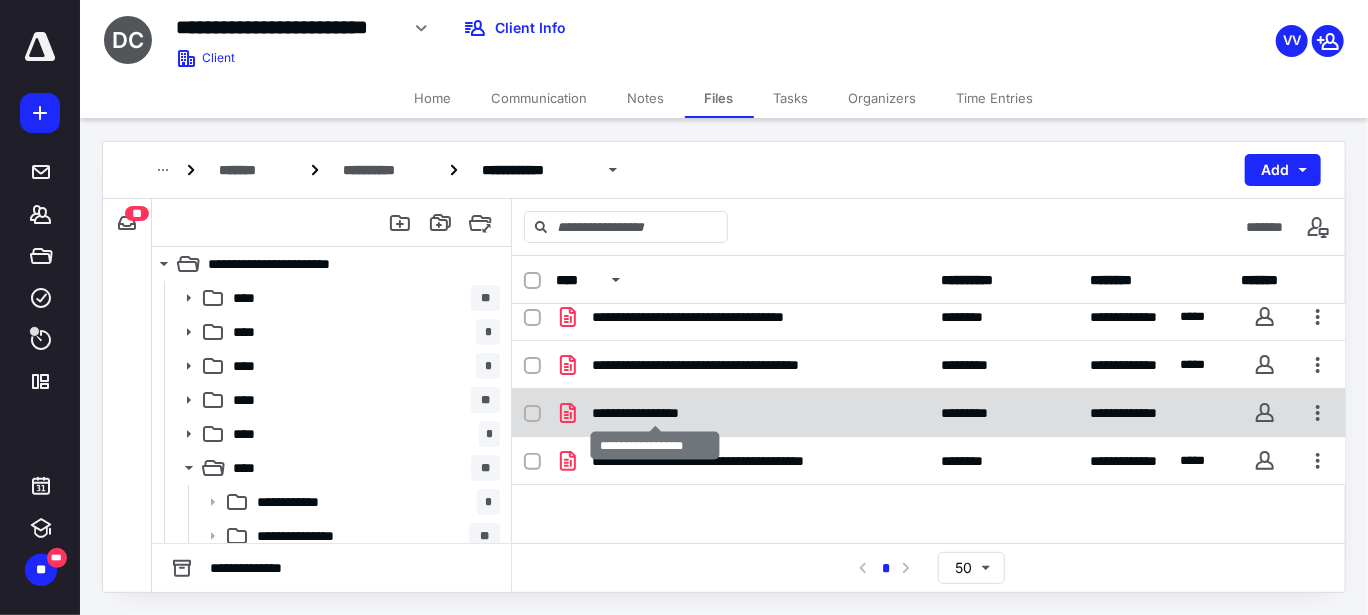 click on "**********" at bounding box center (655, 413) 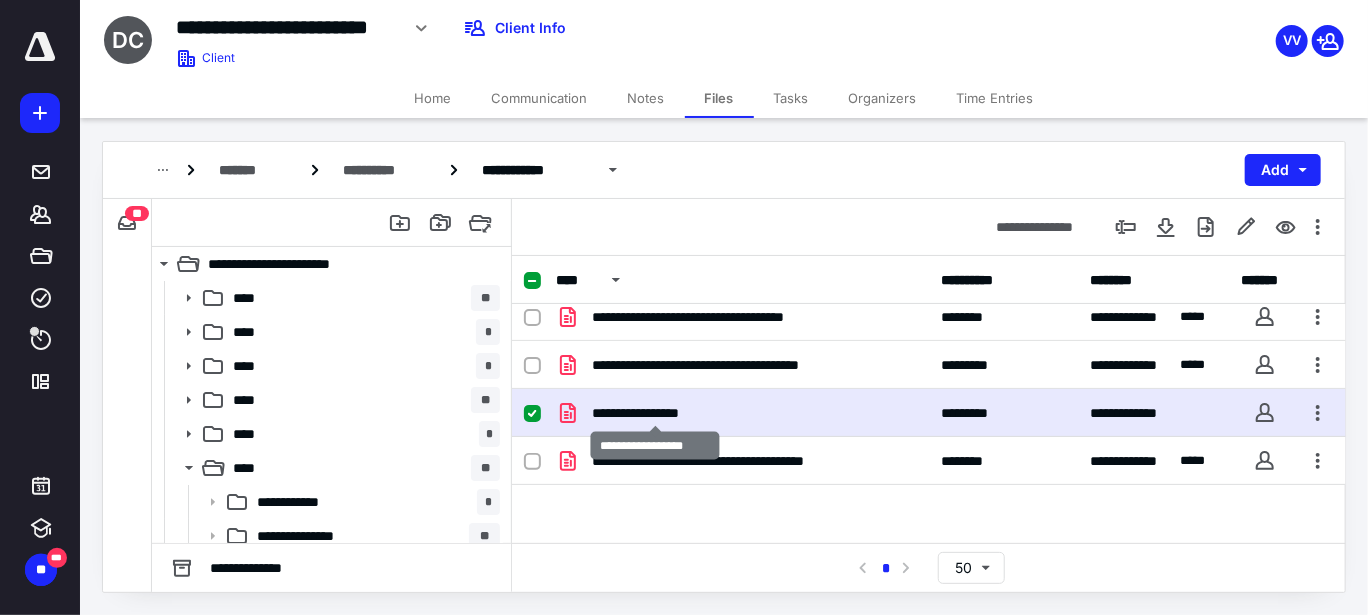 click on "**********" at bounding box center [655, 413] 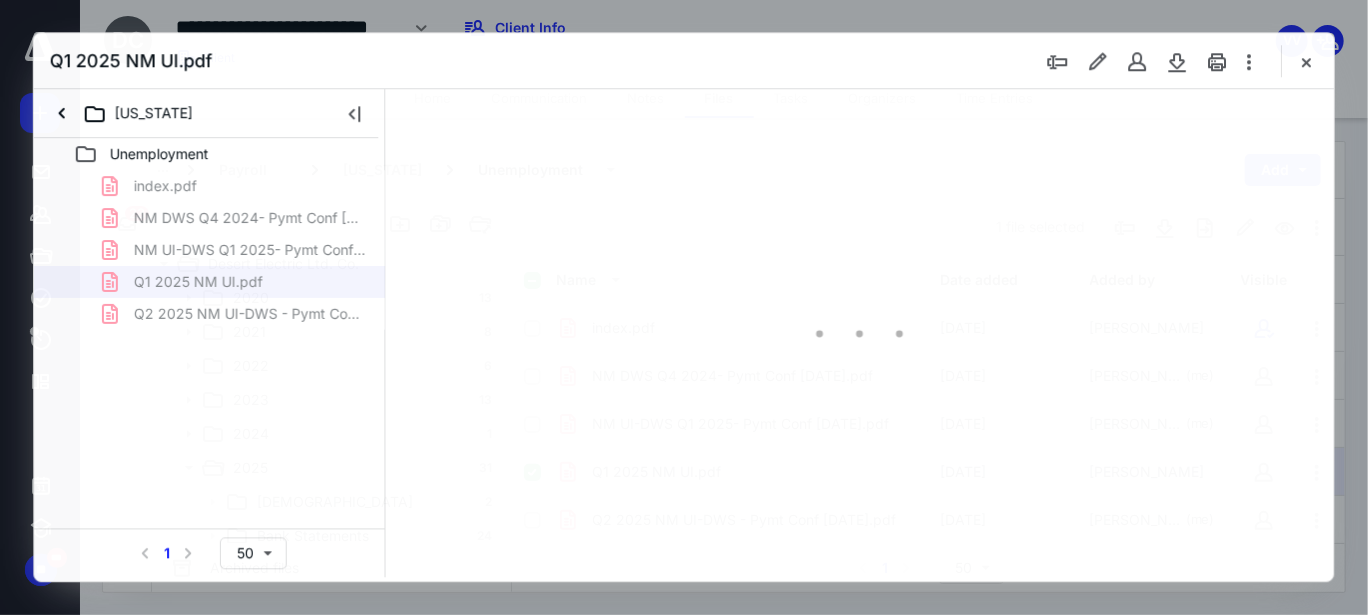 scroll, scrollTop: 59, scrollLeft: 0, axis: vertical 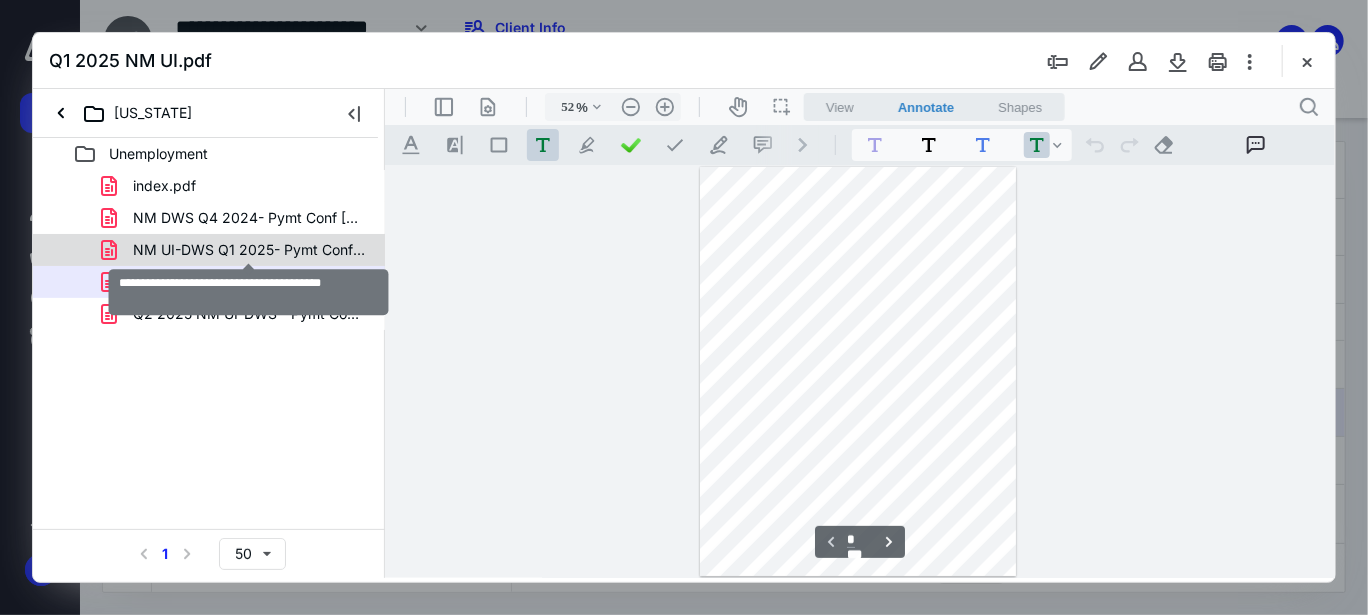 click on "NM UI-DWS Q1 2025-  Pymt Conf [DATE].pdf" at bounding box center (249, 250) 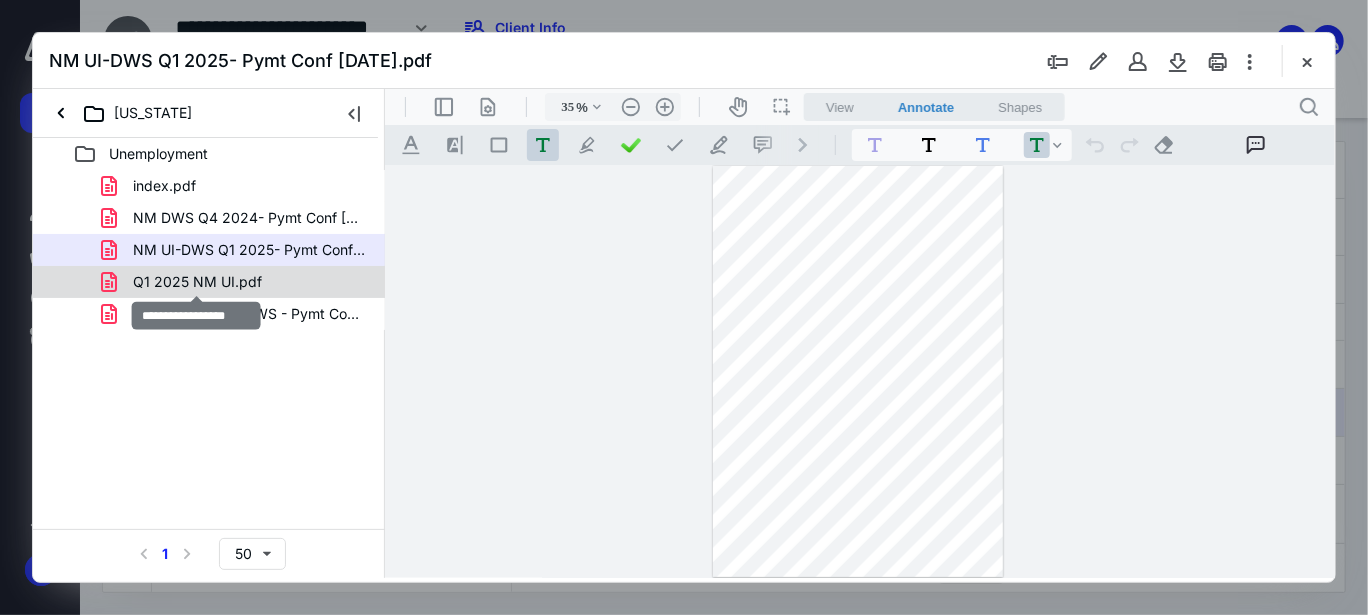 click on "Q1 2025 NM UI.pdf" at bounding box center (197, 282) 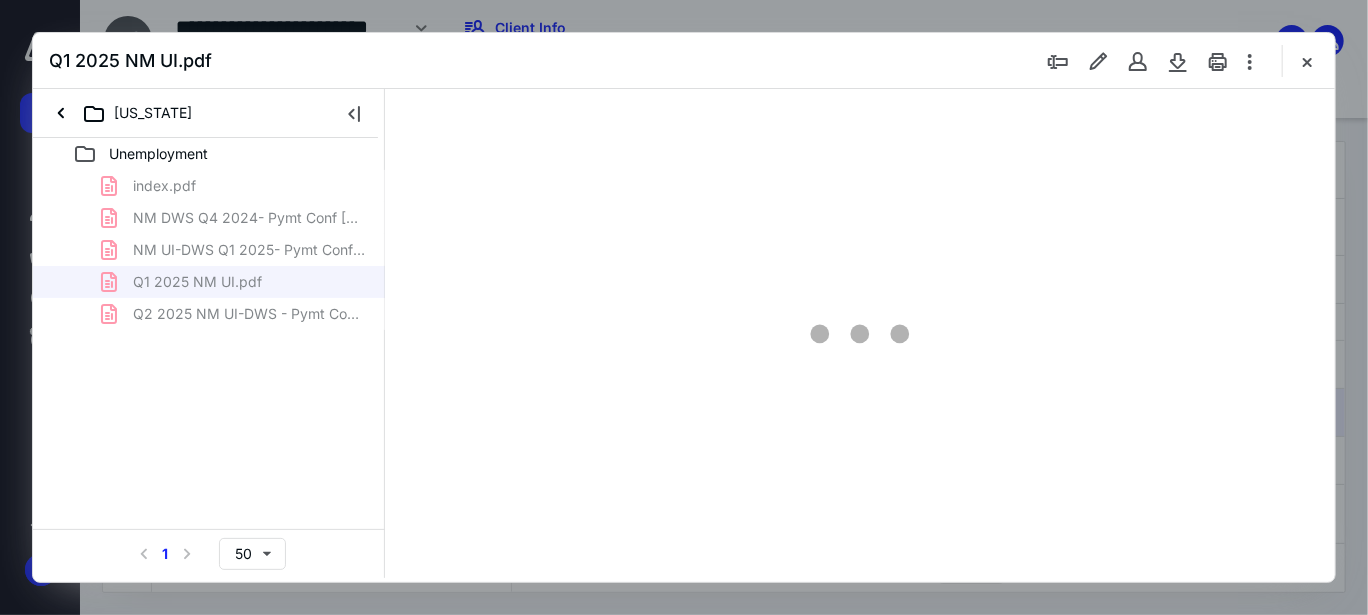 scroll, scrollTop: 77, scrollLeft: 0, axis: vertical 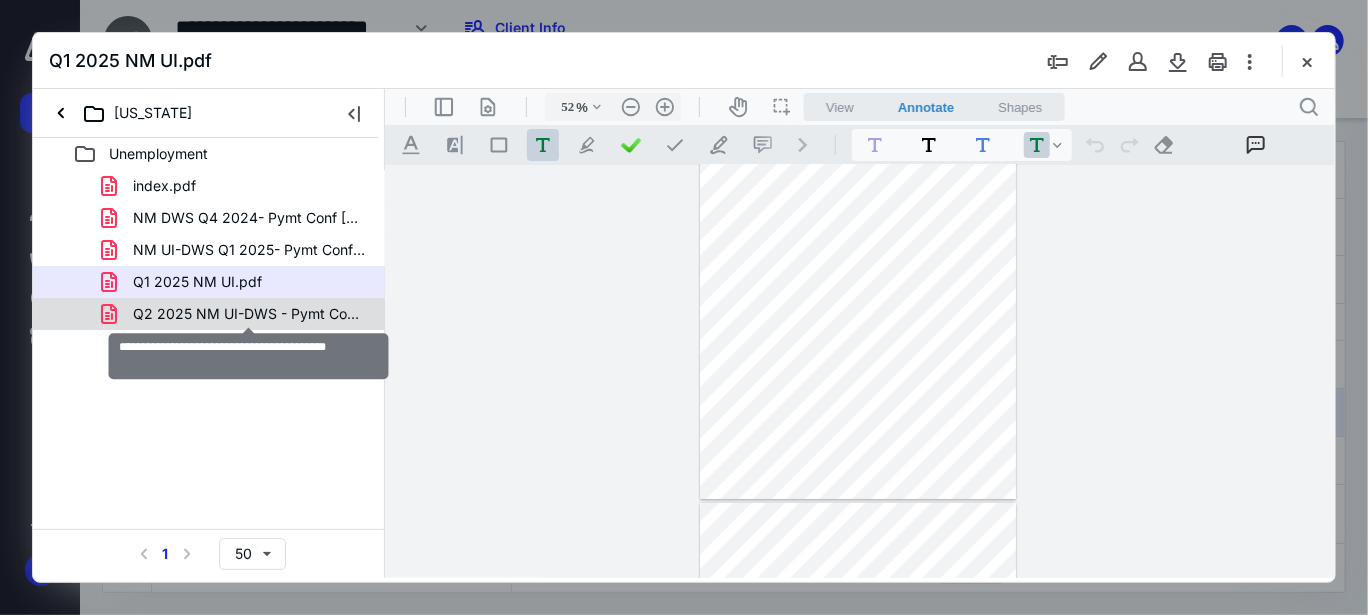 click on "Q2 2025 NM UI-DWS -  Pymt Conf [DATE].pdf" at bounding box center [249, 314] 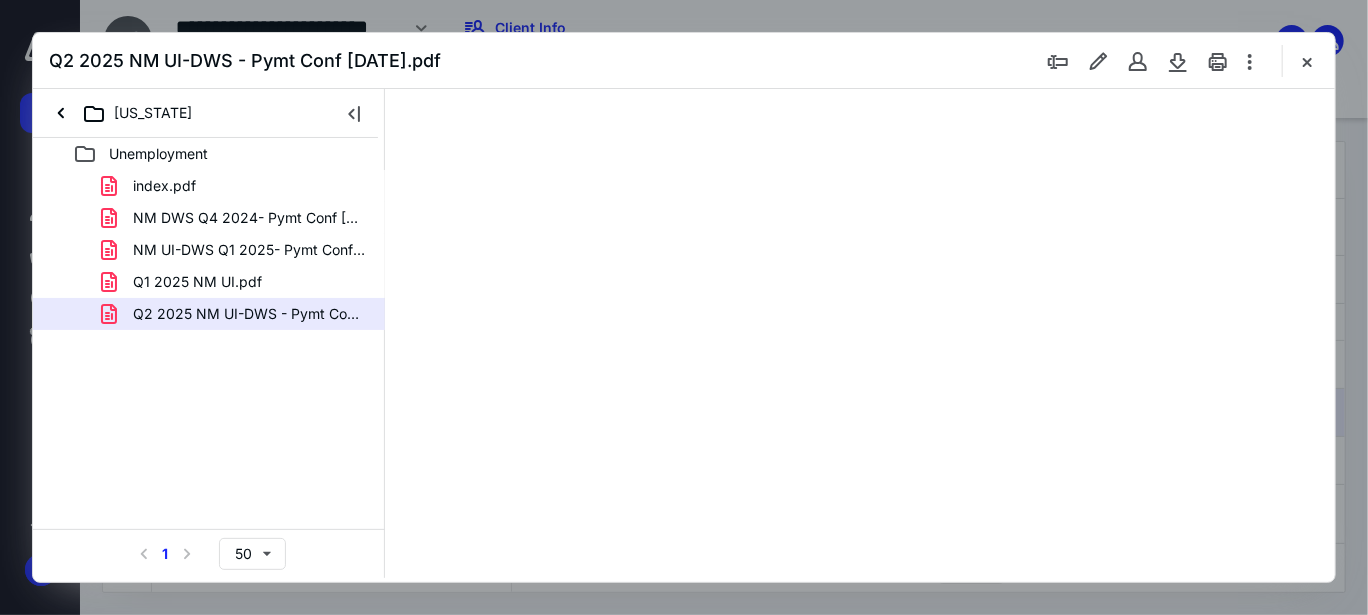 scroll, scrollTop: 0, scrollLeft: 0, axis: both 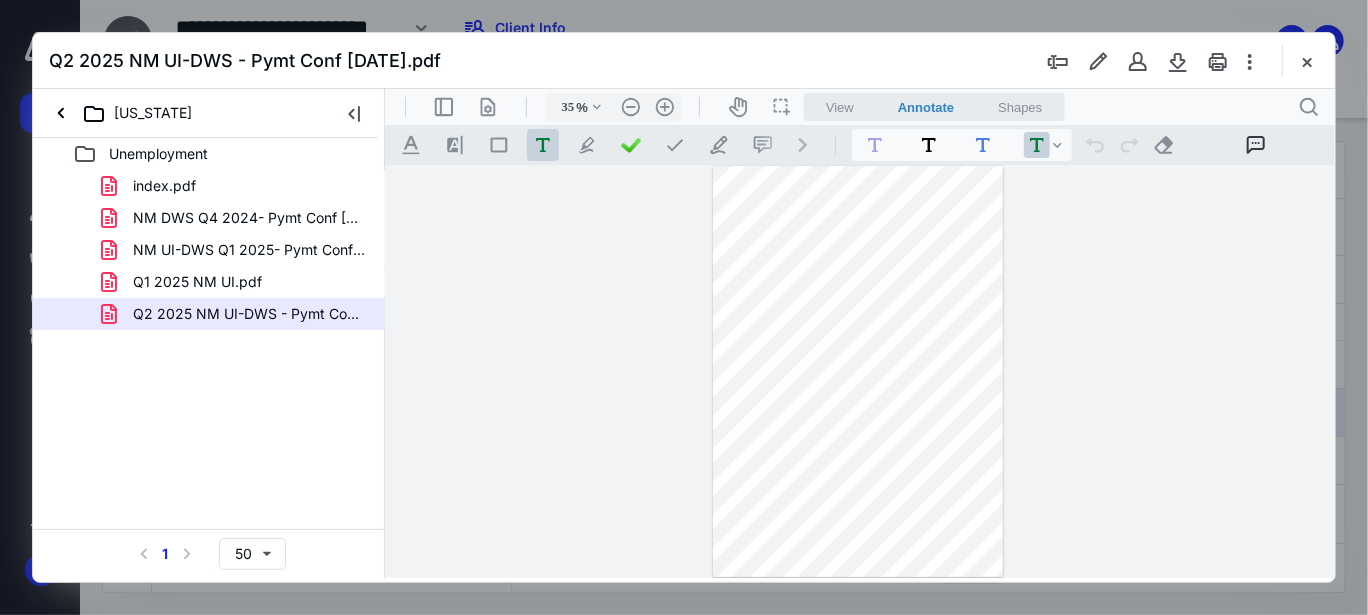 click on "Unemployment index.pdf NM DWS Q4 2024-  Pymt Conf [DATE].pdf NM UI-DWS Q1 2025-  Pymt Conf [DATE].pdf Q1 2025 NM UI.pdf Q2 2025 NM UI-DWS -  Pymt Conf [DATE].pdf Select a page number for more results 1 50" at bounding box center (209, 358) 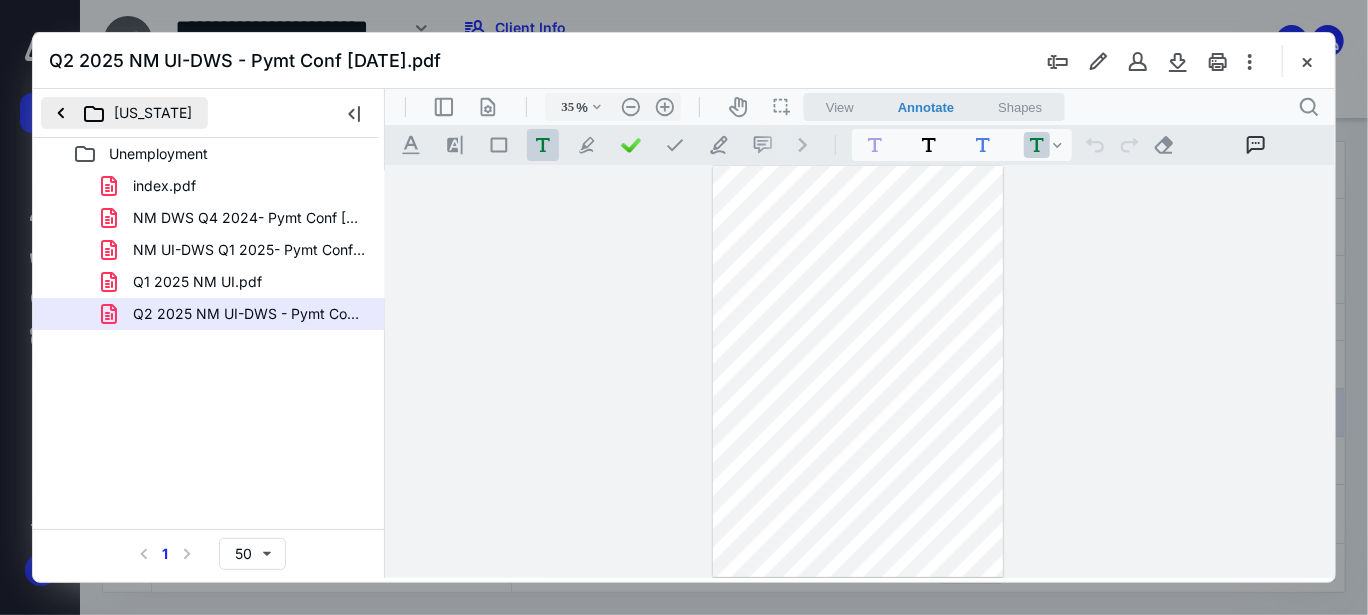 click on "[US_STATE]" at bounding box center [124, 113] 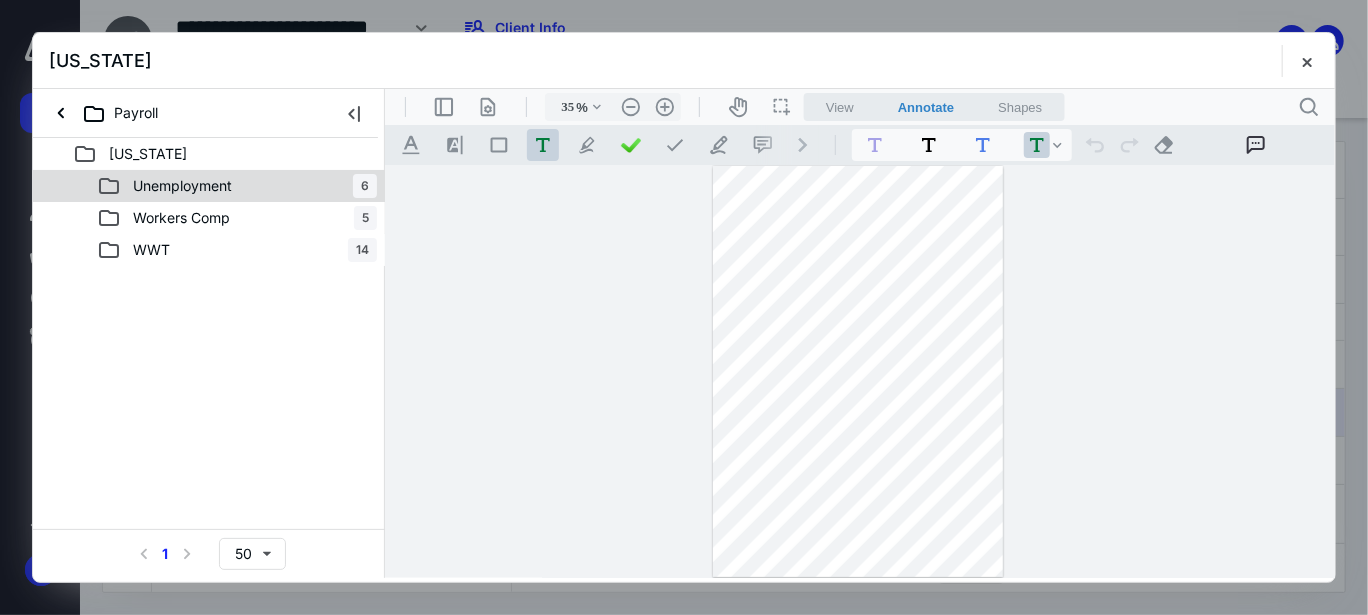 click on "Unemployment" at bounding box center (170, 186) 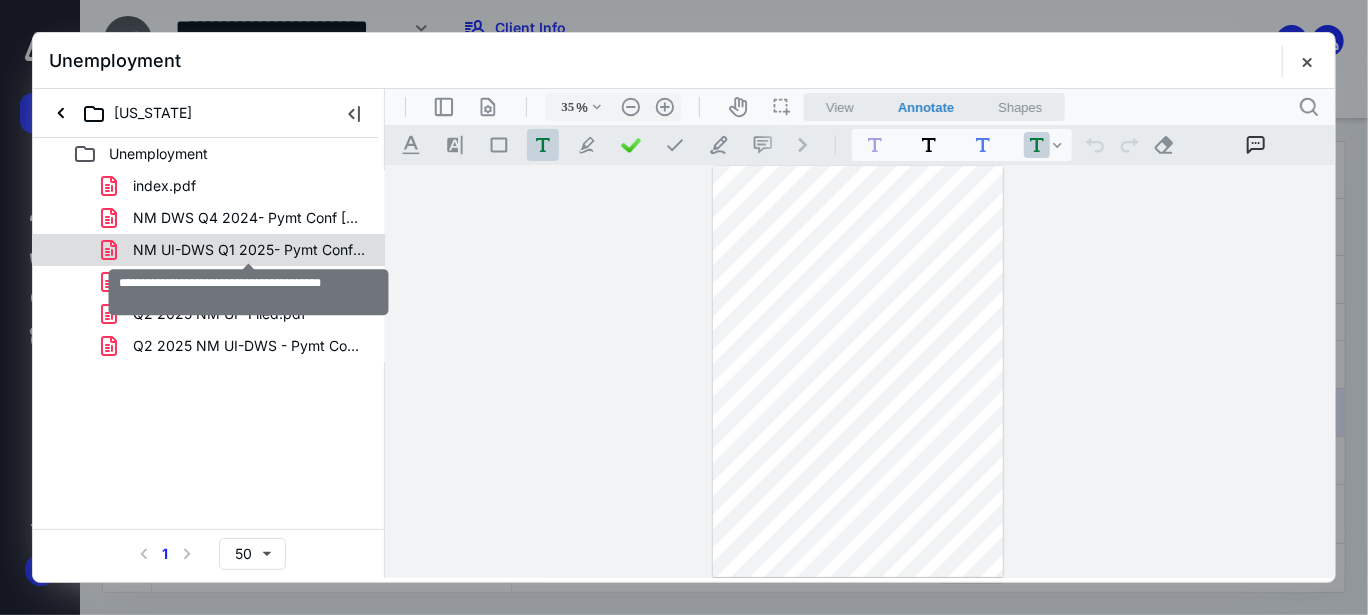 click on "NM UI-DWS Q1 2025-  Pymt Conf [DATE].pdf" at bounding box center [249, 250] 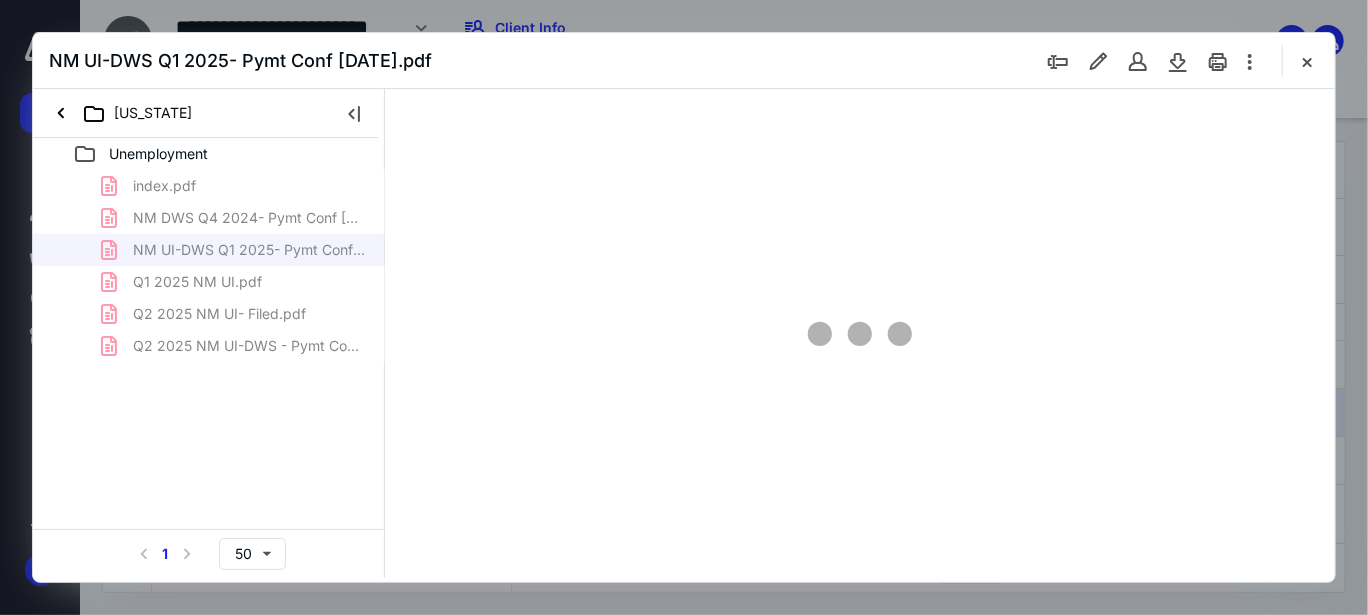type on "35" 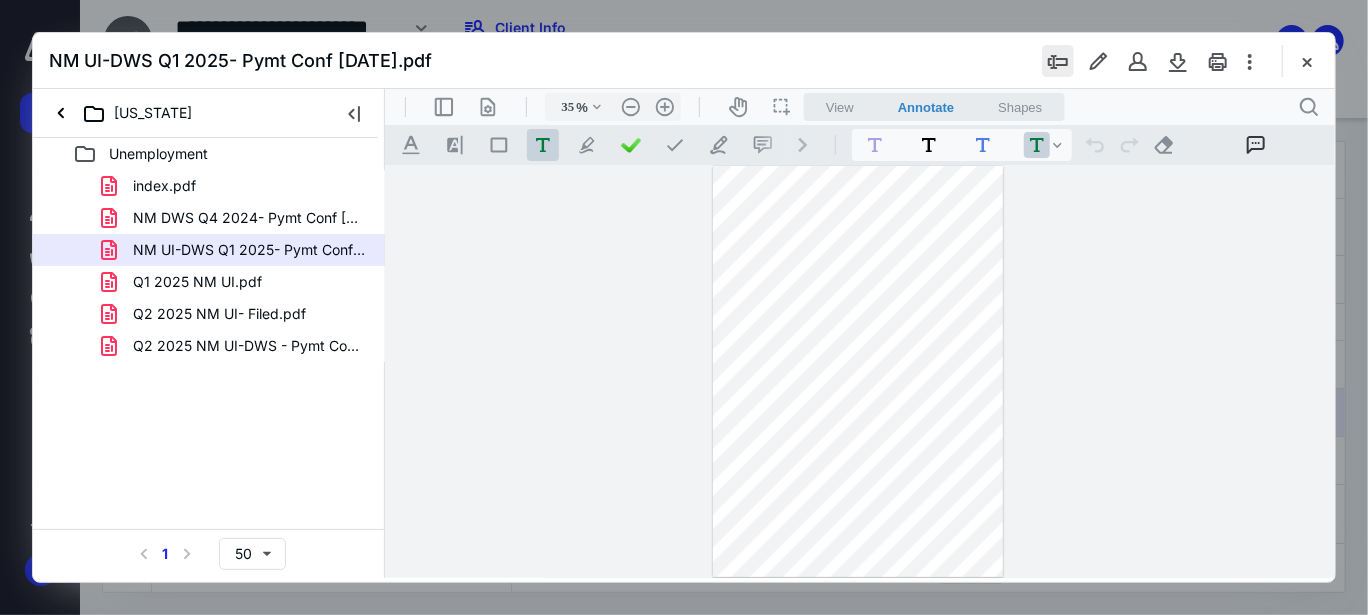 click at bounding box center [1058, 61] 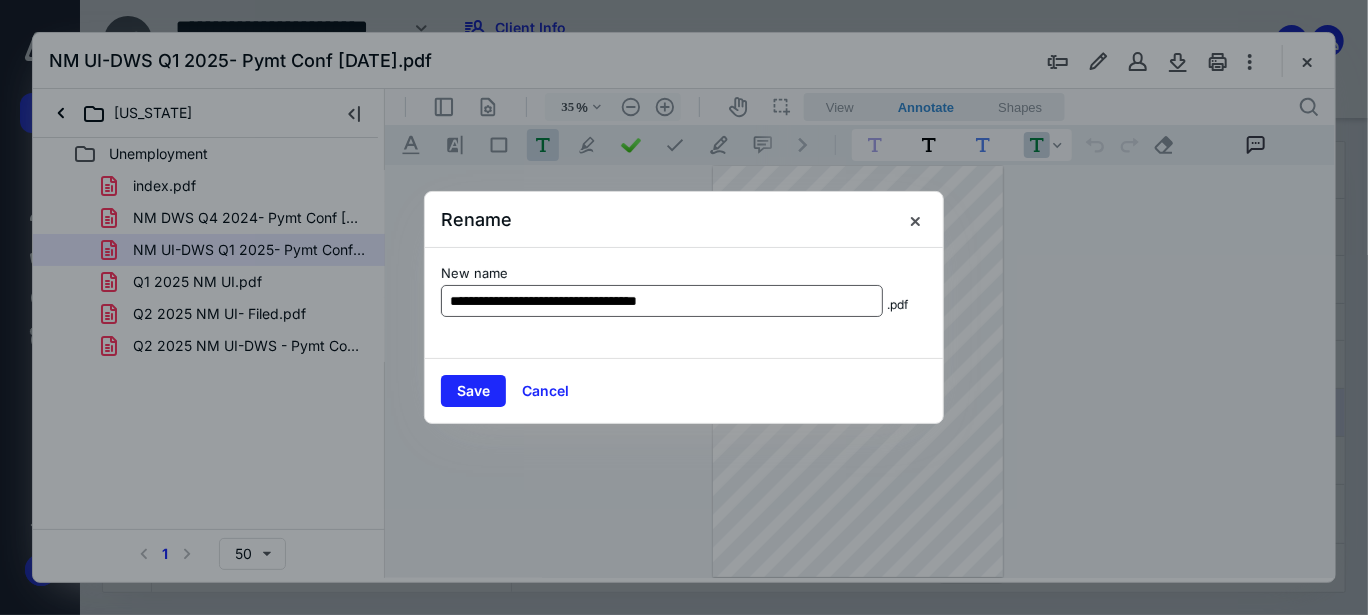 click on "**********" at bounding box center (662, 301) 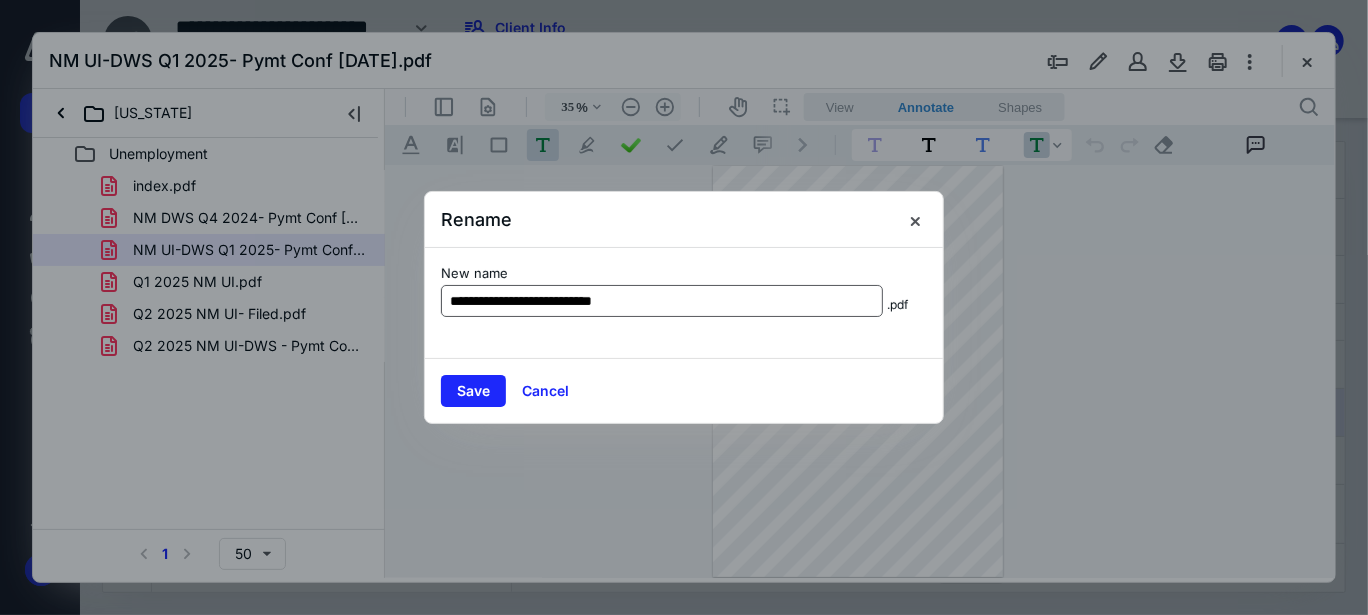 click on "**********" at bounding box center [662, 301] 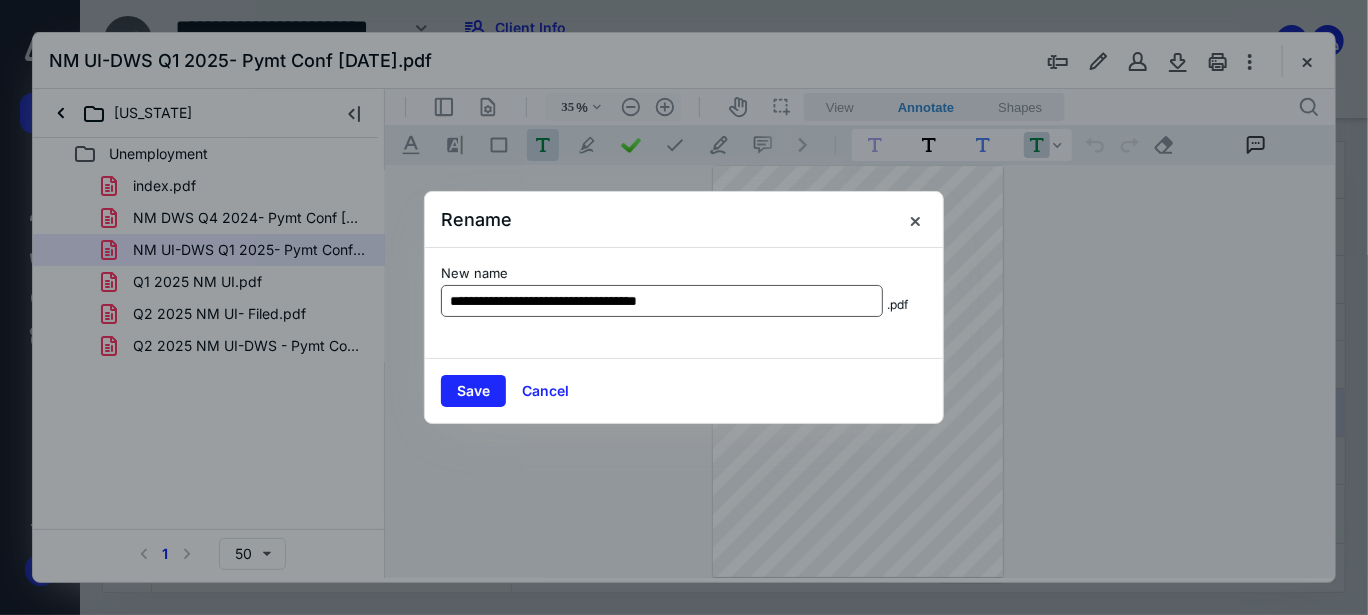 click on "**********" at bounding box center (662, 301) 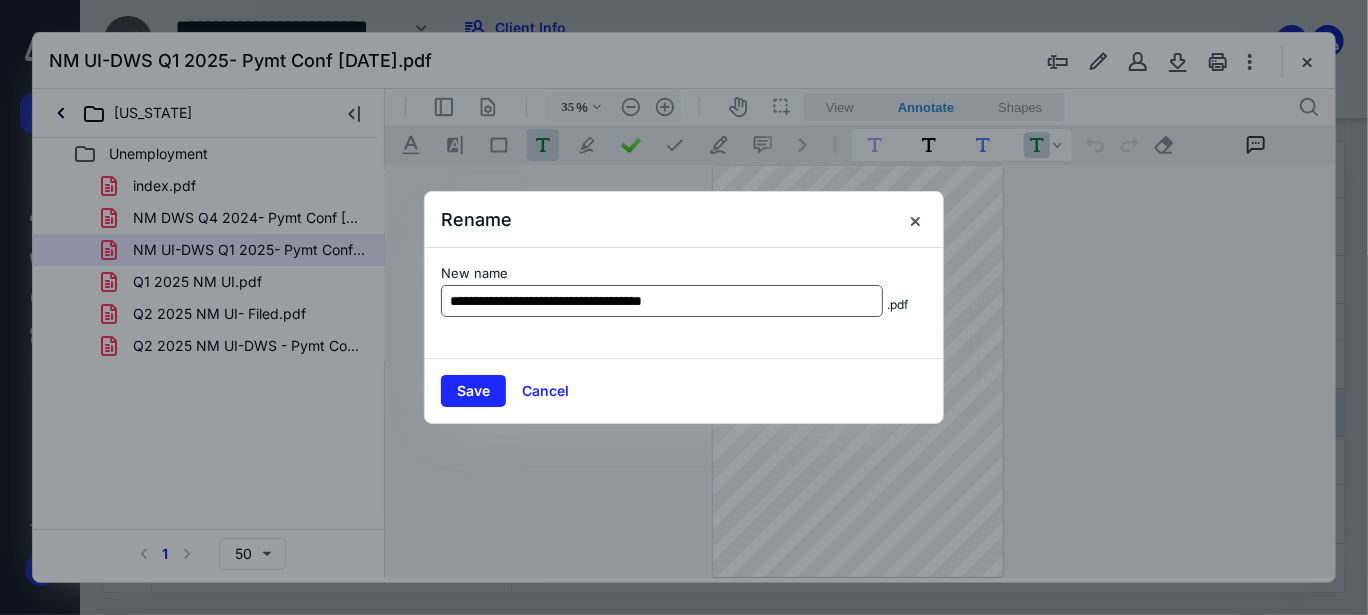 click on "**********" at bounding box center [662, 301] 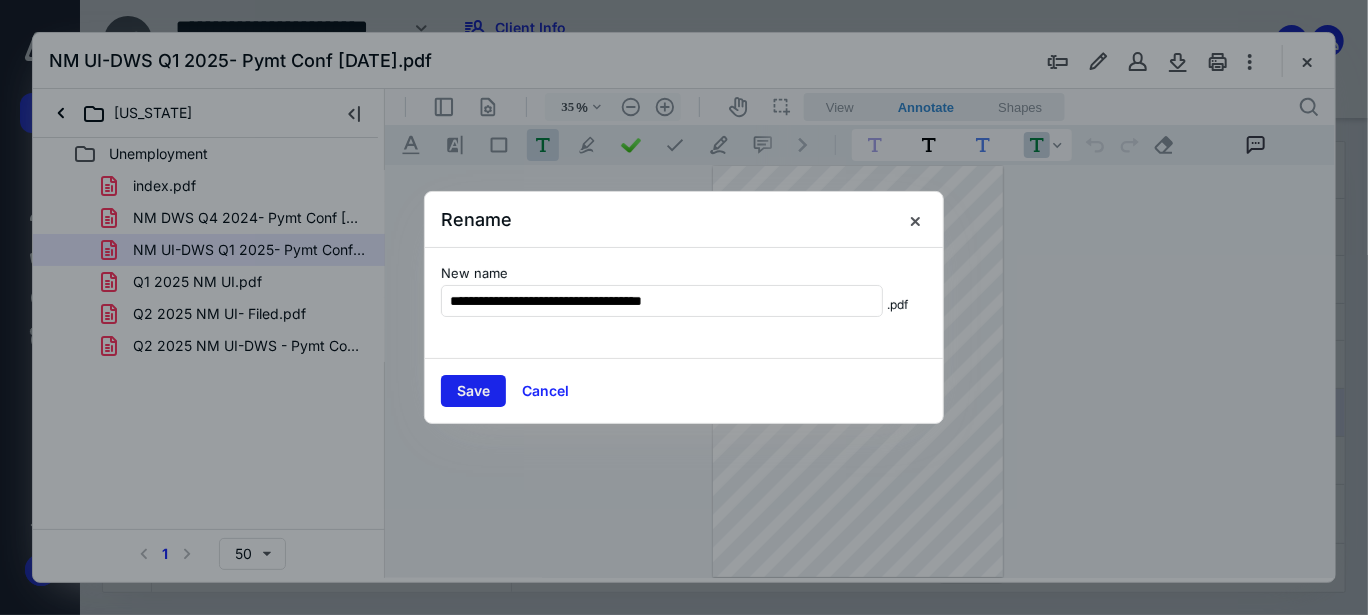 type on "**********" 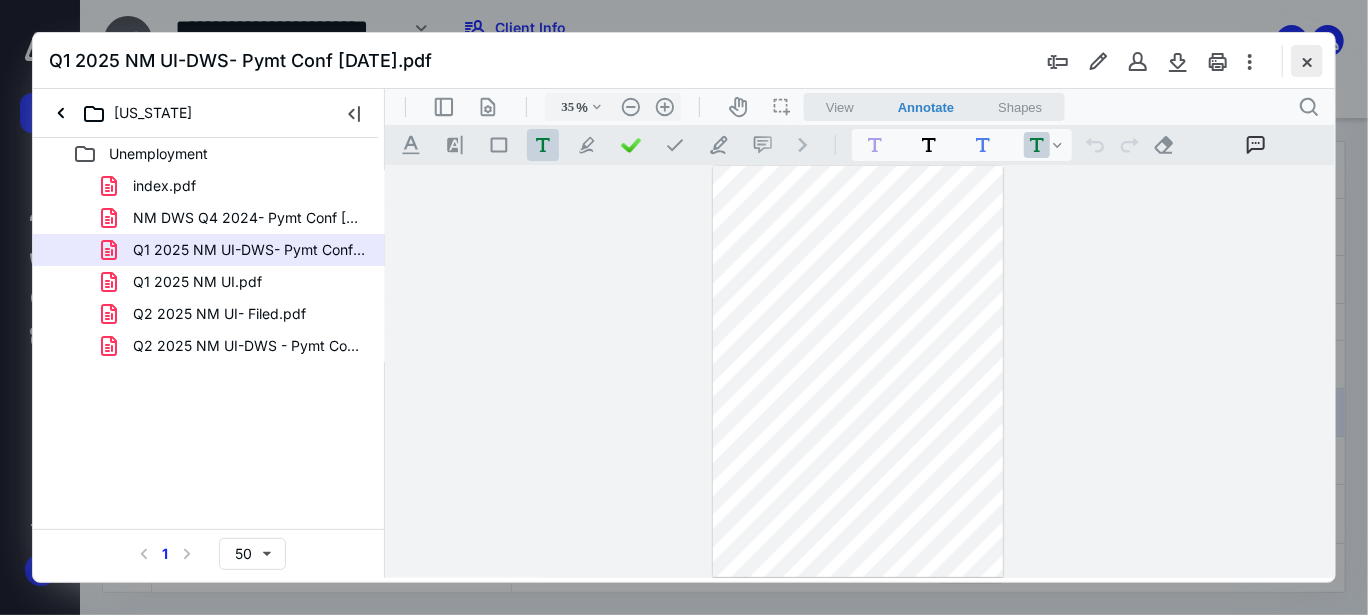 click at bounding box center (1307, 61) 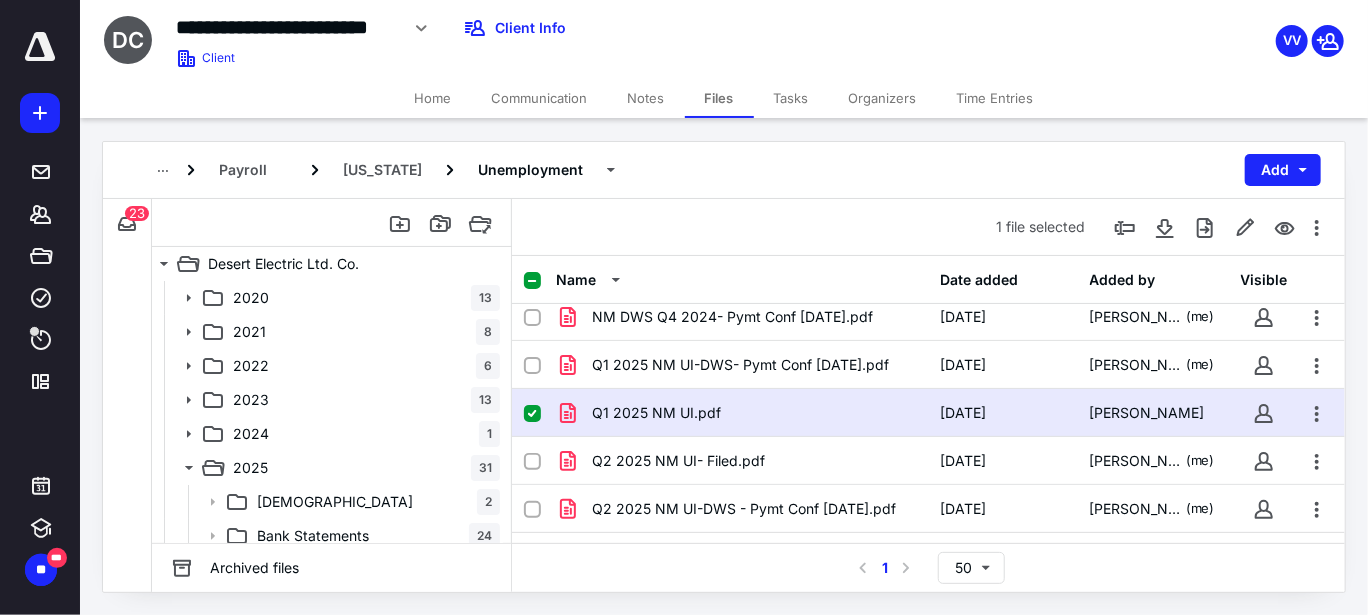 click on "1 file selected" at bounding box center [928, 227] 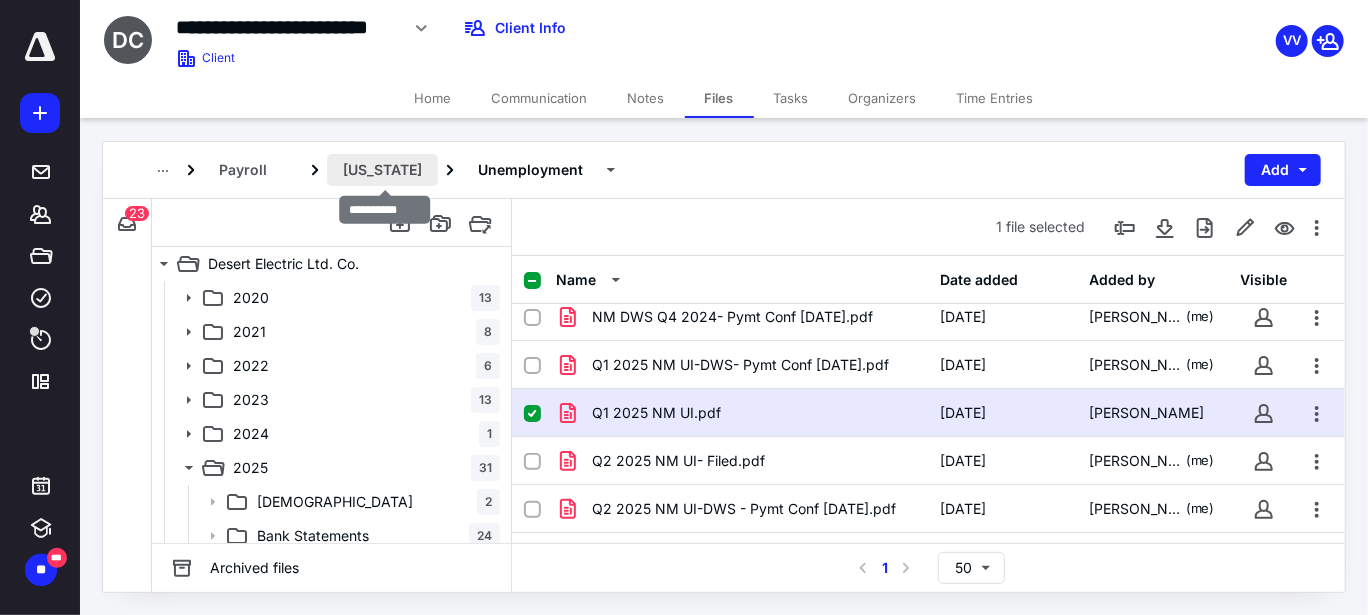 click on "[US_STATE]" at bounding box center (382, 170) 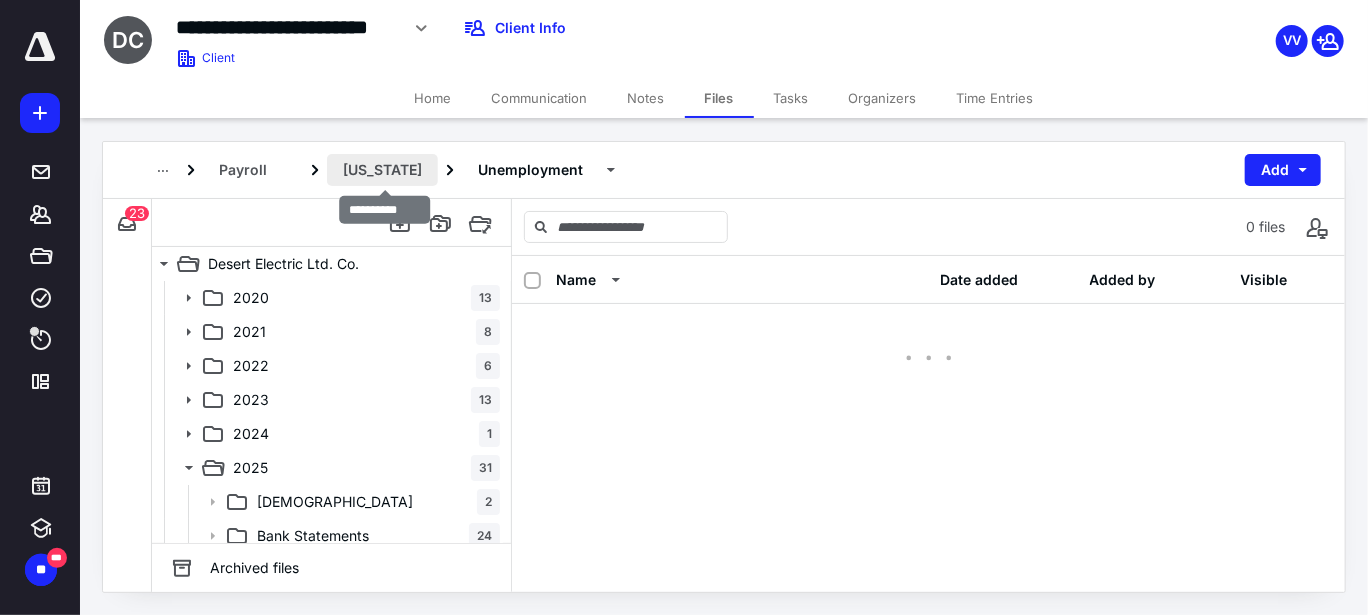 scroll, scrollTop: 0, scrollLeft: 0, axis: both 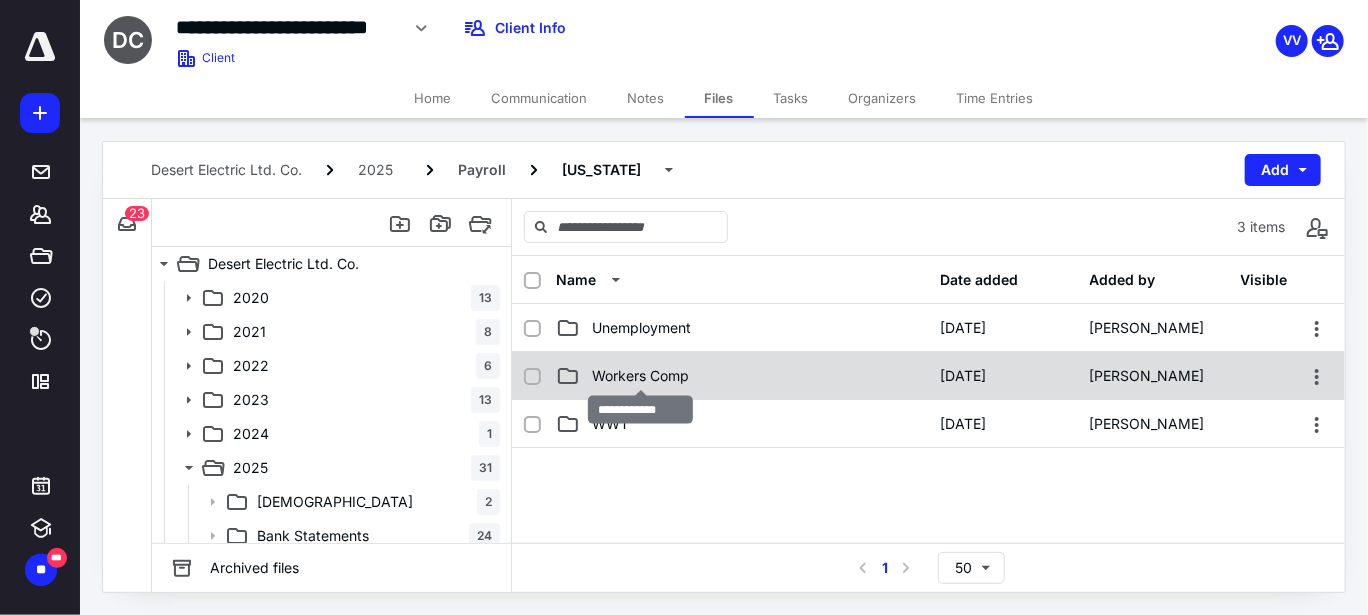 click on "Workers Comp" at bounding box center (640, 376) 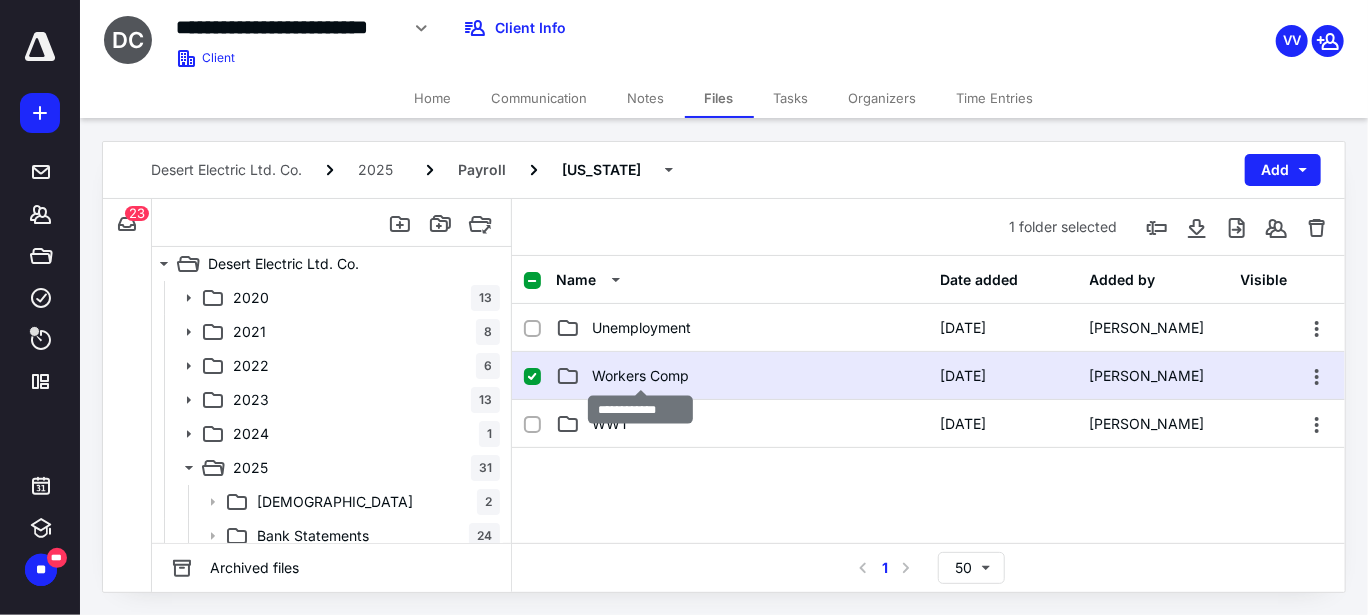 click on "Workers Comp" at bounding box center (640, 376) 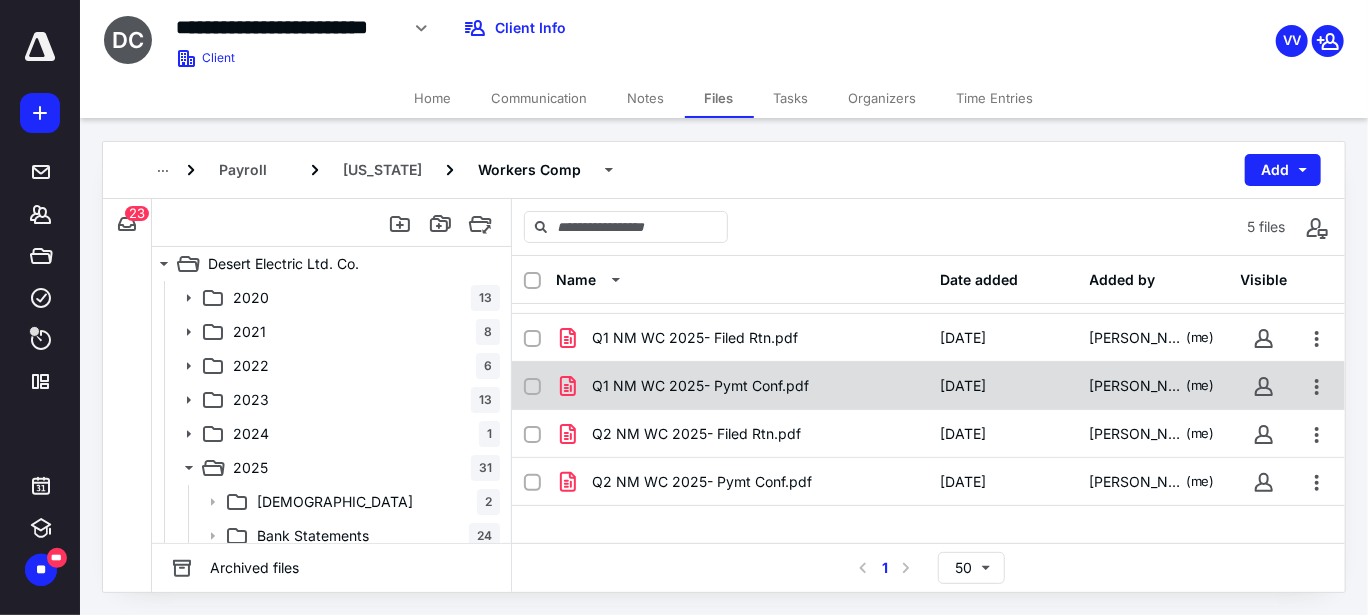 scroll, scrollTop: 59, scrollLeft: 0, axis: vertical 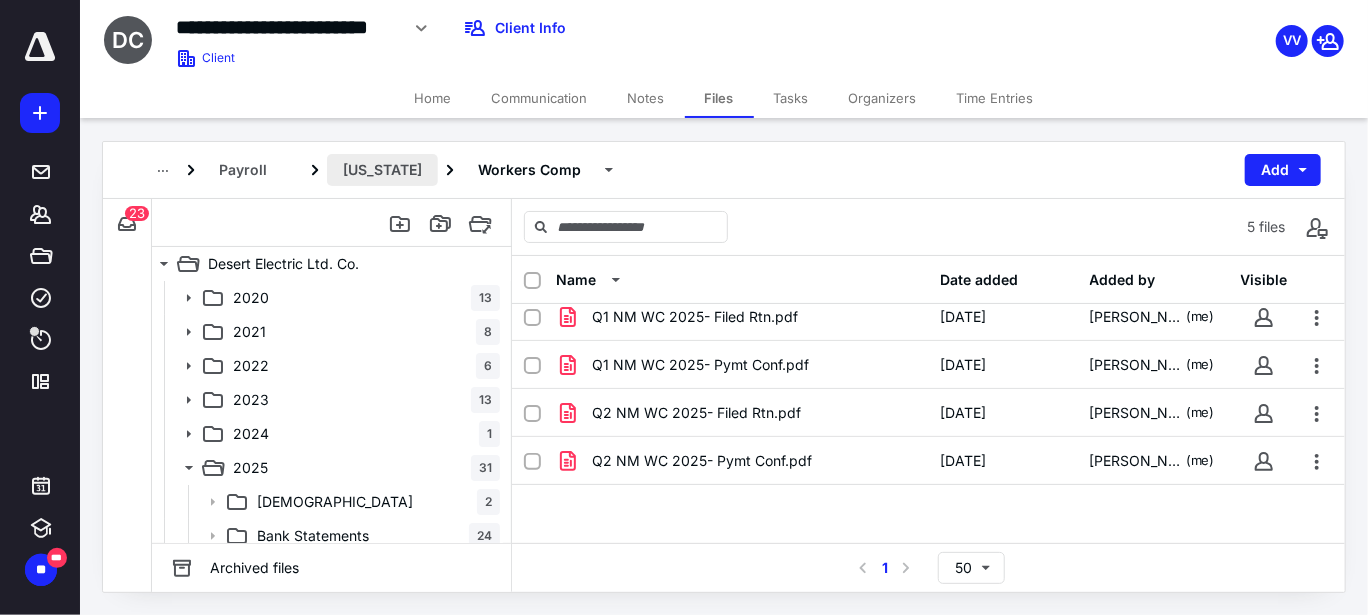 click on "[US_STATE]" at bounding box center [382, 170] 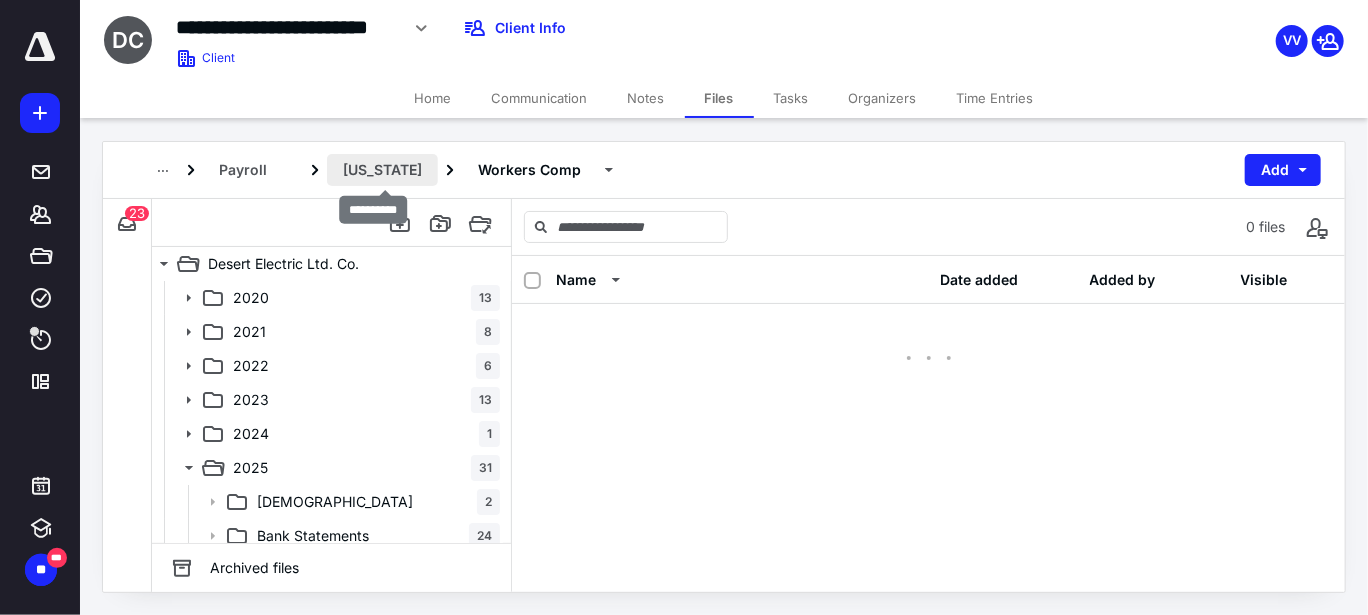 scroll, scrollTop: 0, scrollLeft: 0, axis: both 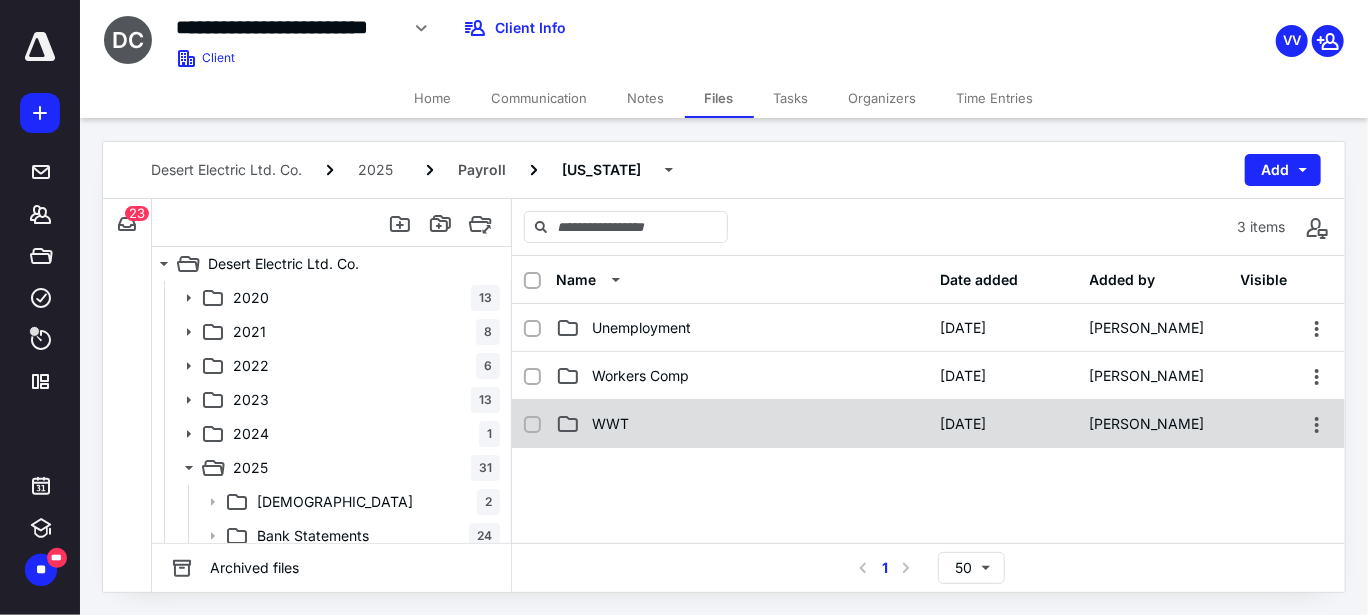 click on "WWT" at bounding box center (610, 424) 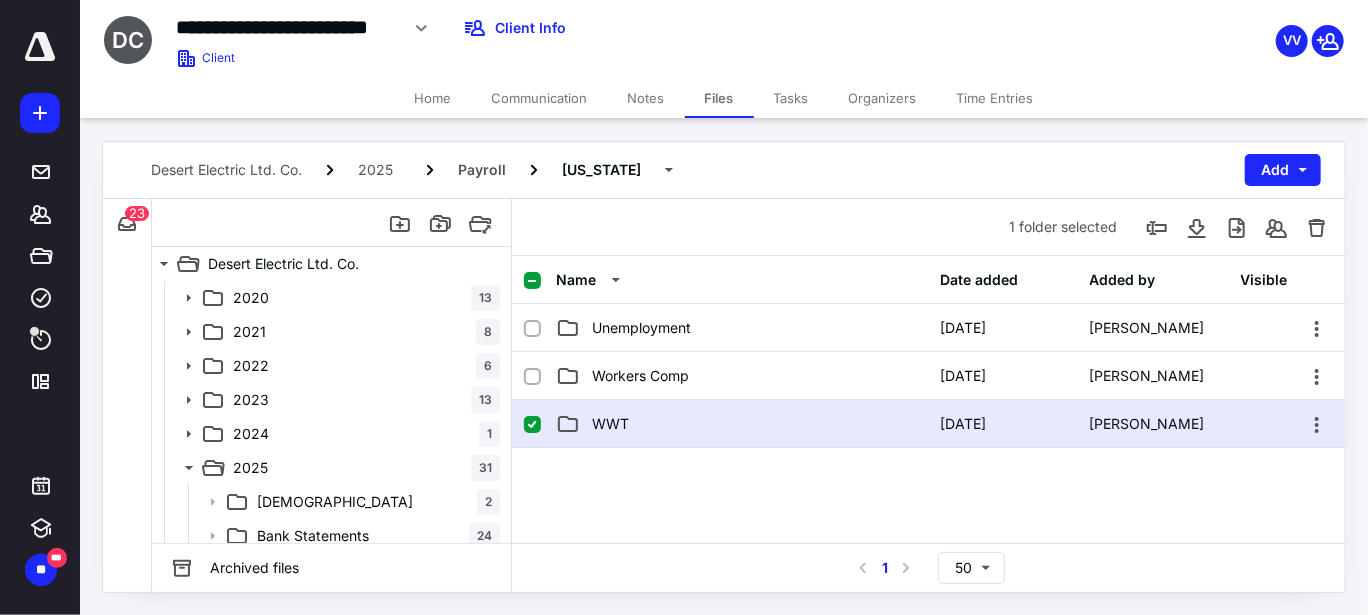 click on "WWT" at bounding box center (610, 424) 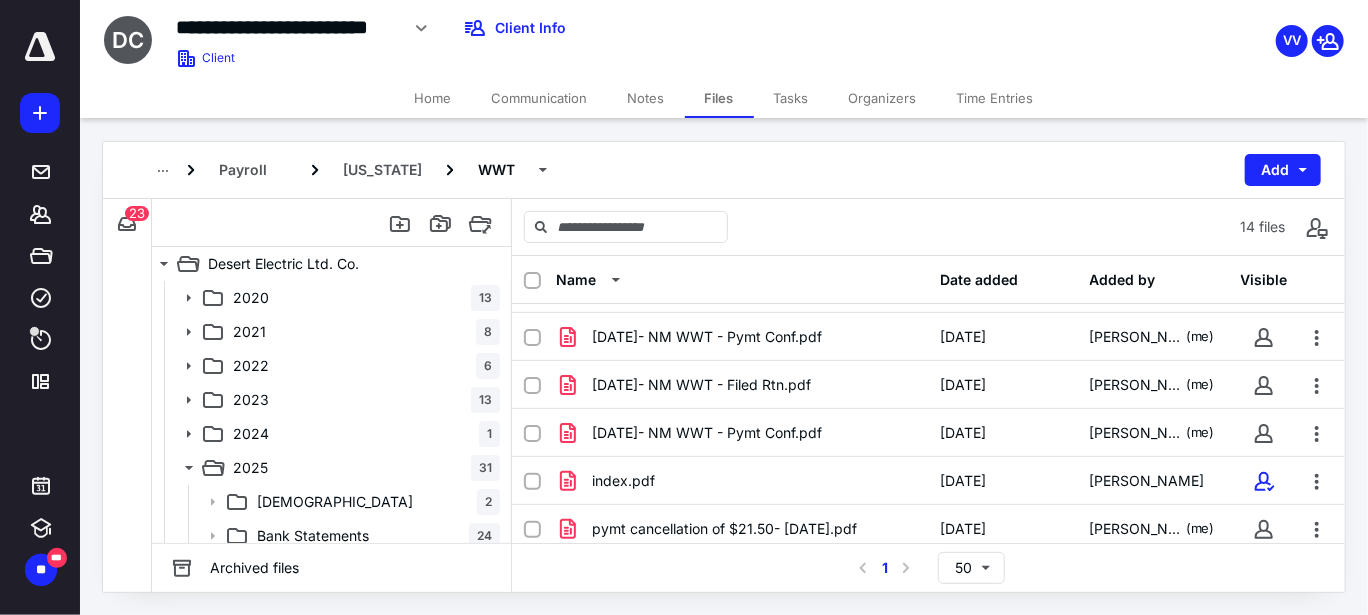 scroll, scrollTop: 429, scrollLeft: 0, axis: vertical 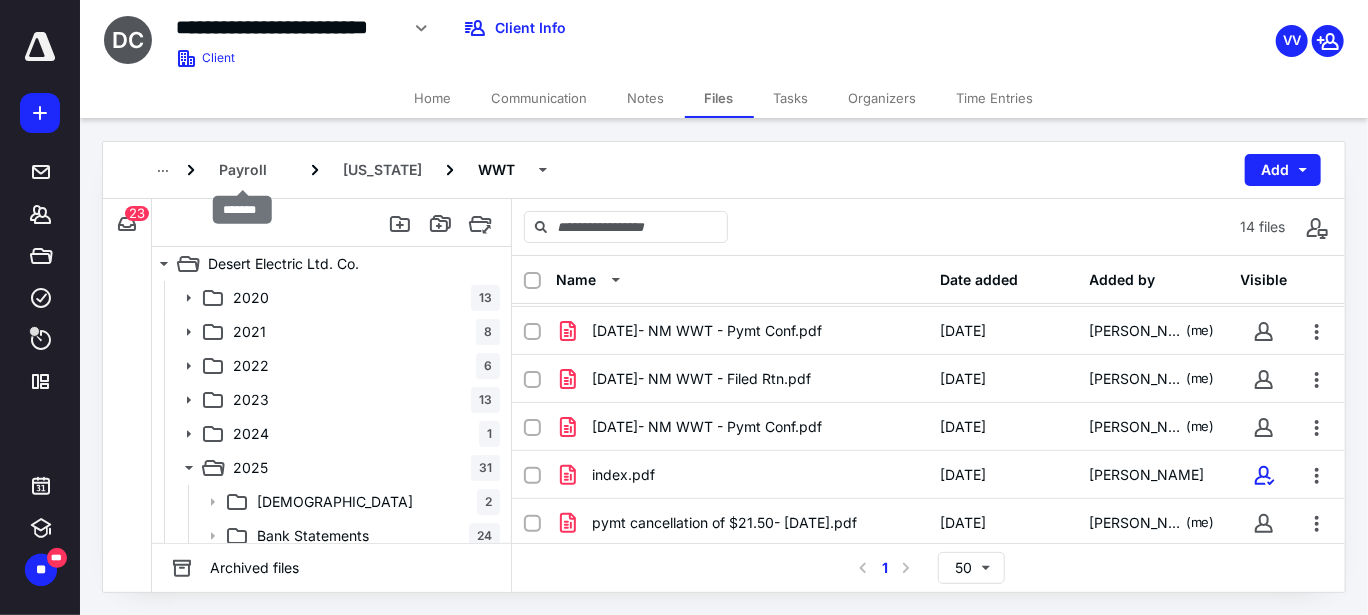 click on "Payroll" at bounding box center [243, 170] 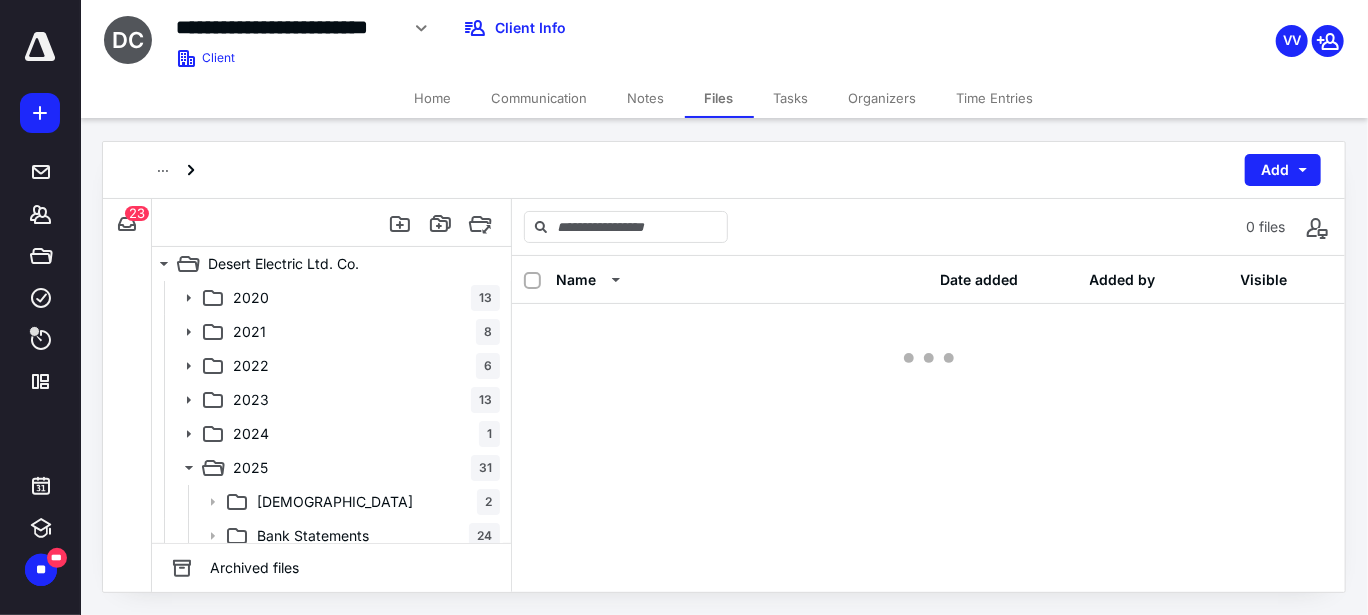 scroll, scrollTop: 0, scrollLeft: 0, axis: both 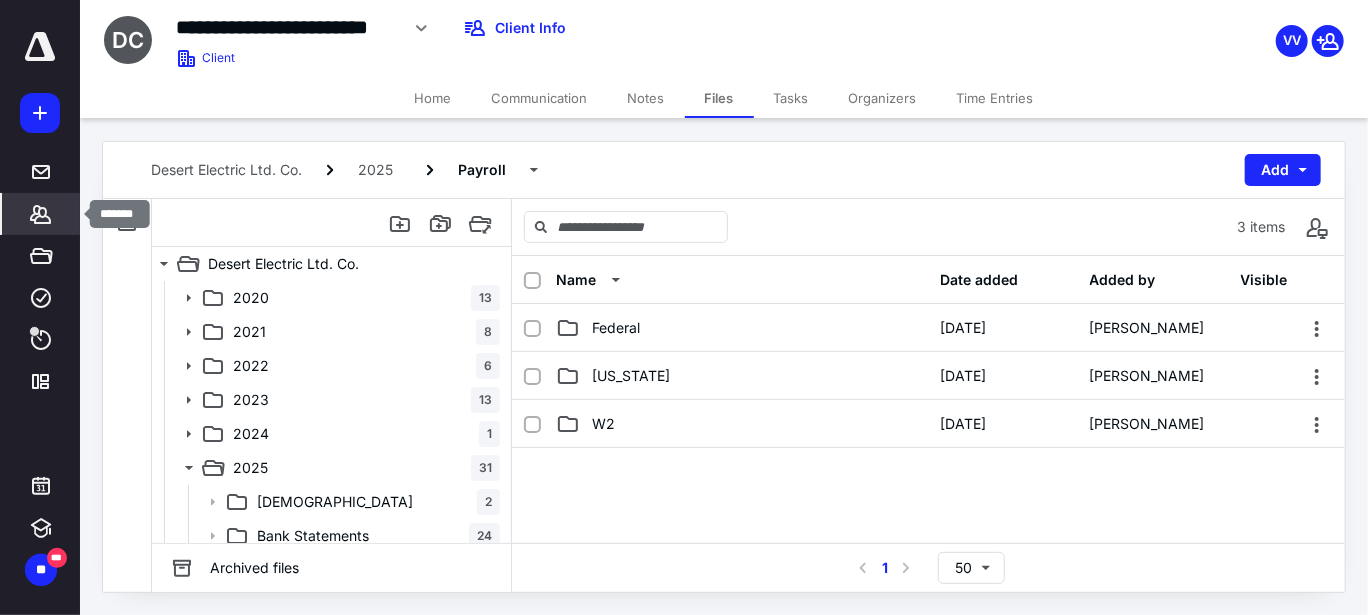 click 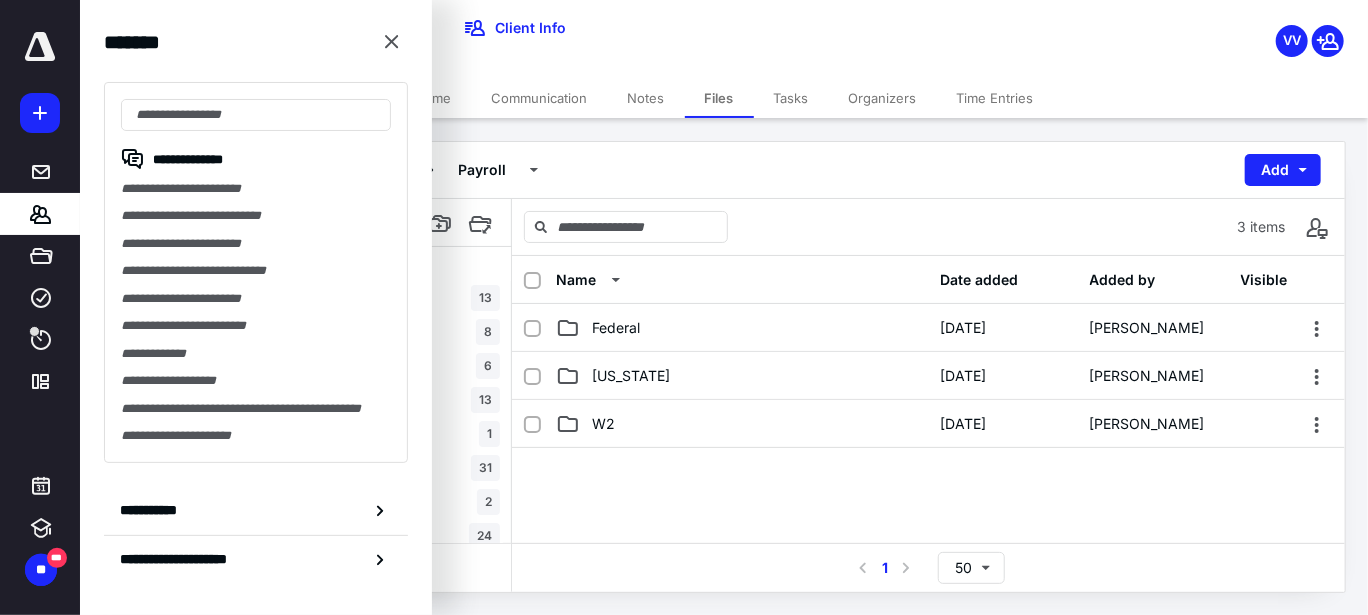click on "**********" at bounding box center (256, 272) 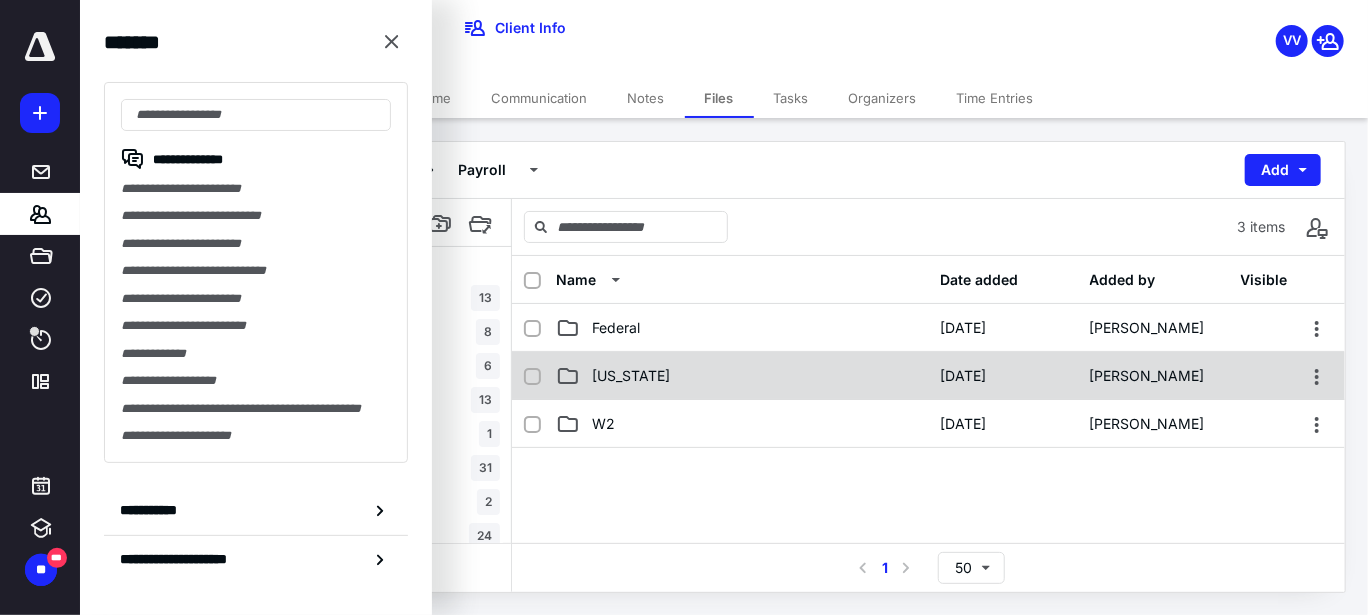 click on "[US_STATE]" at bounding box center [631, 376] 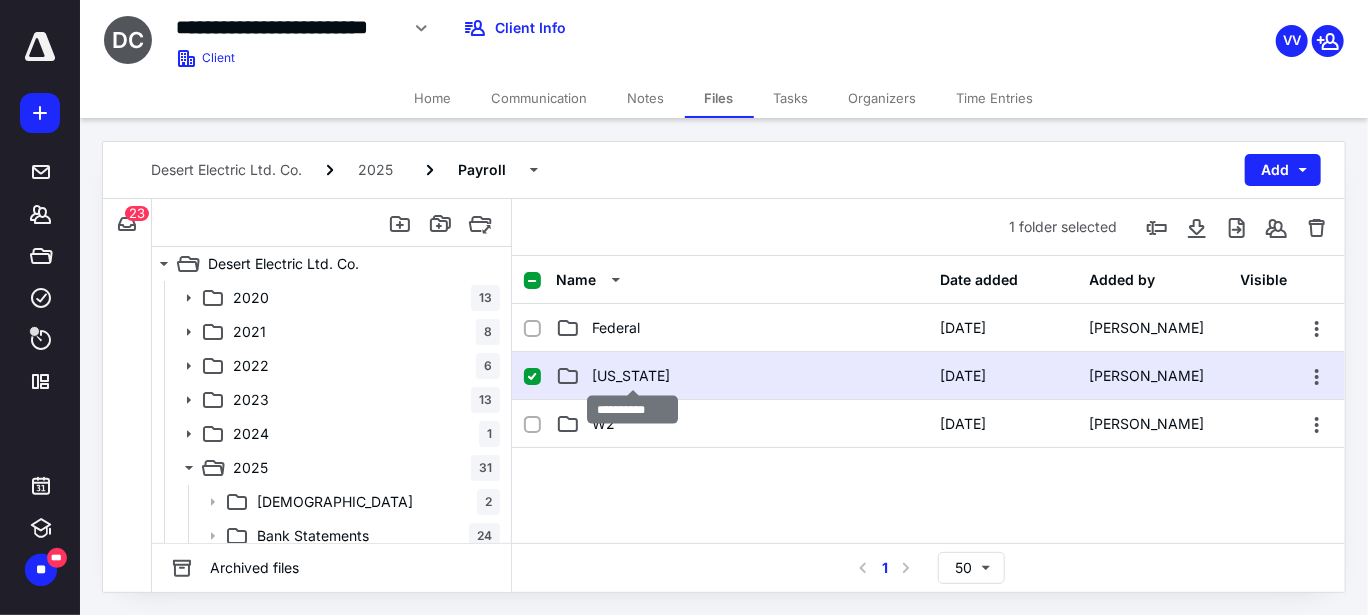 click on "[US_STATE]" at bounding box center (631, 376) 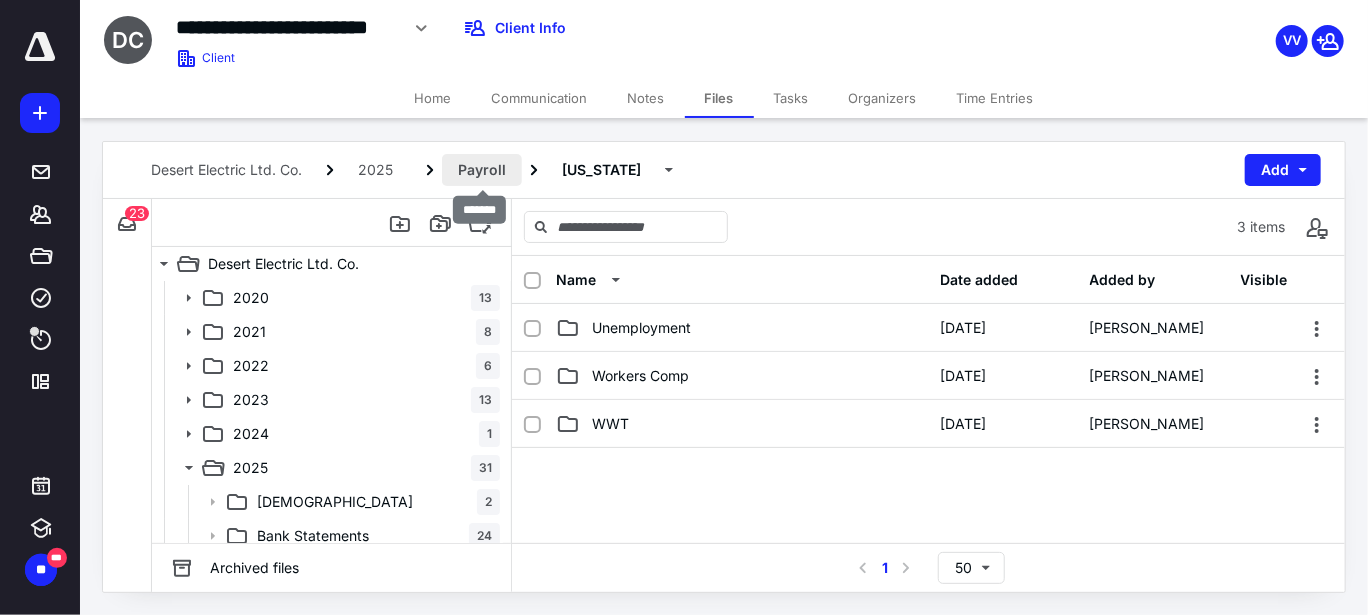 click on "Payroll" at bounding box center (482, 170) 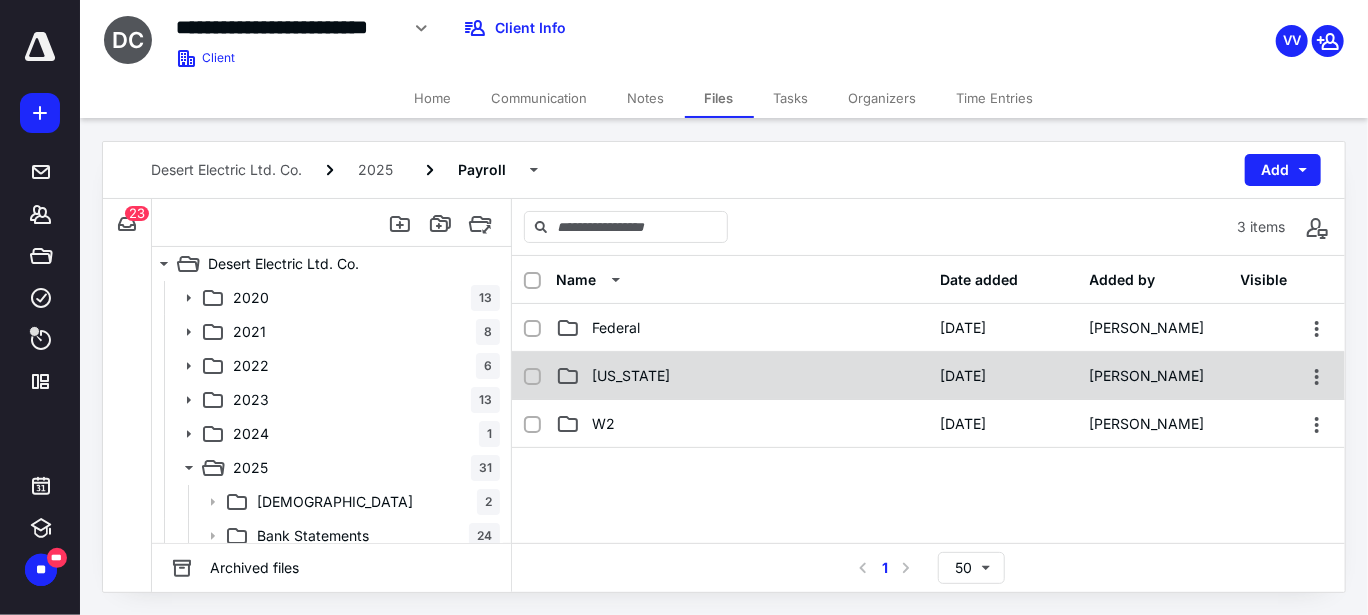 click on "[US_STATE]" at bounding box center (631, 376) 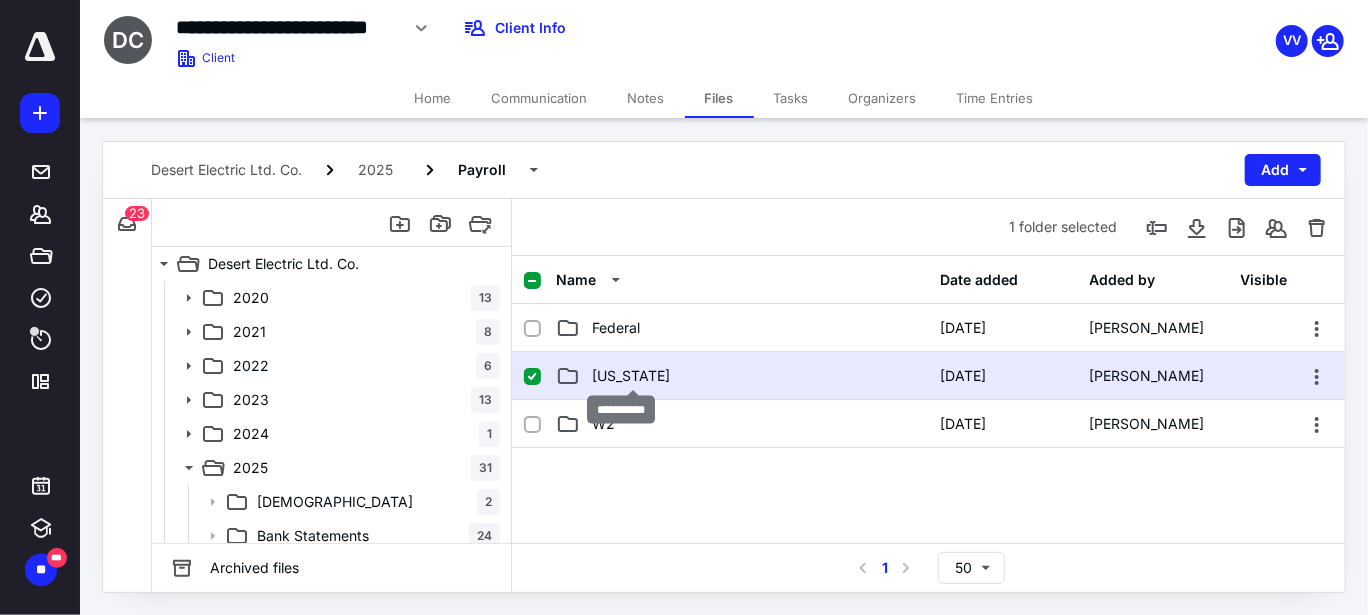 click on "[US_STATE]" at bounding box center (631, 376) 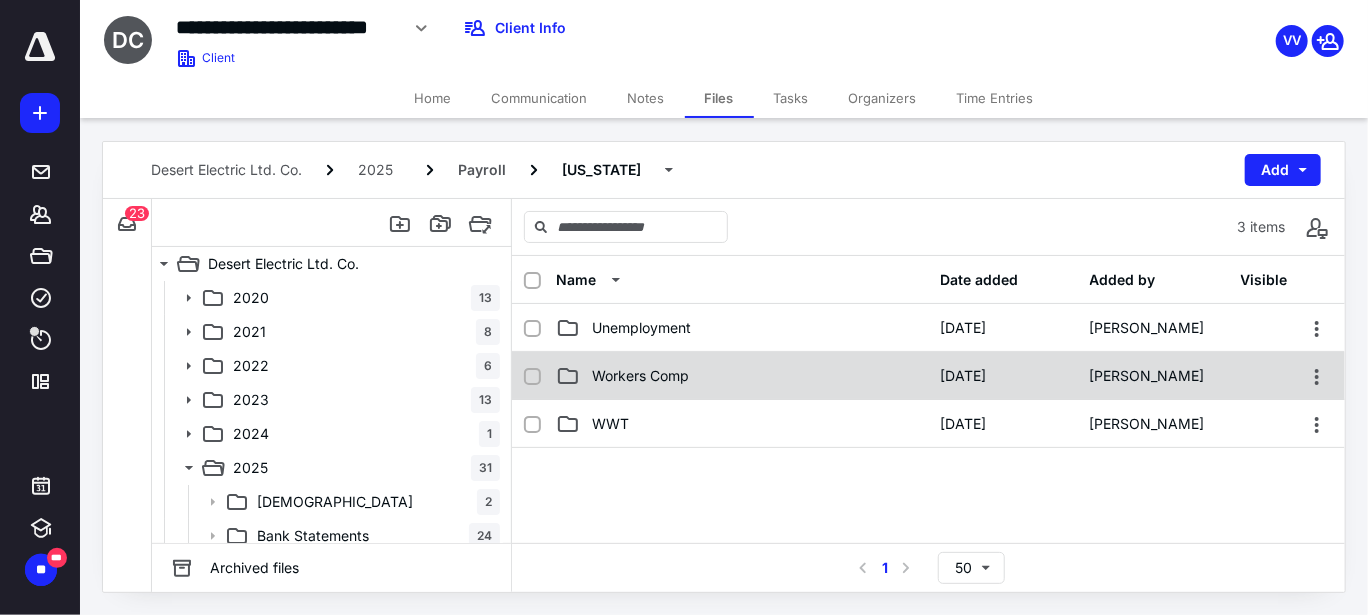 click on "Workers Comp" at bounding box center (640, 376) 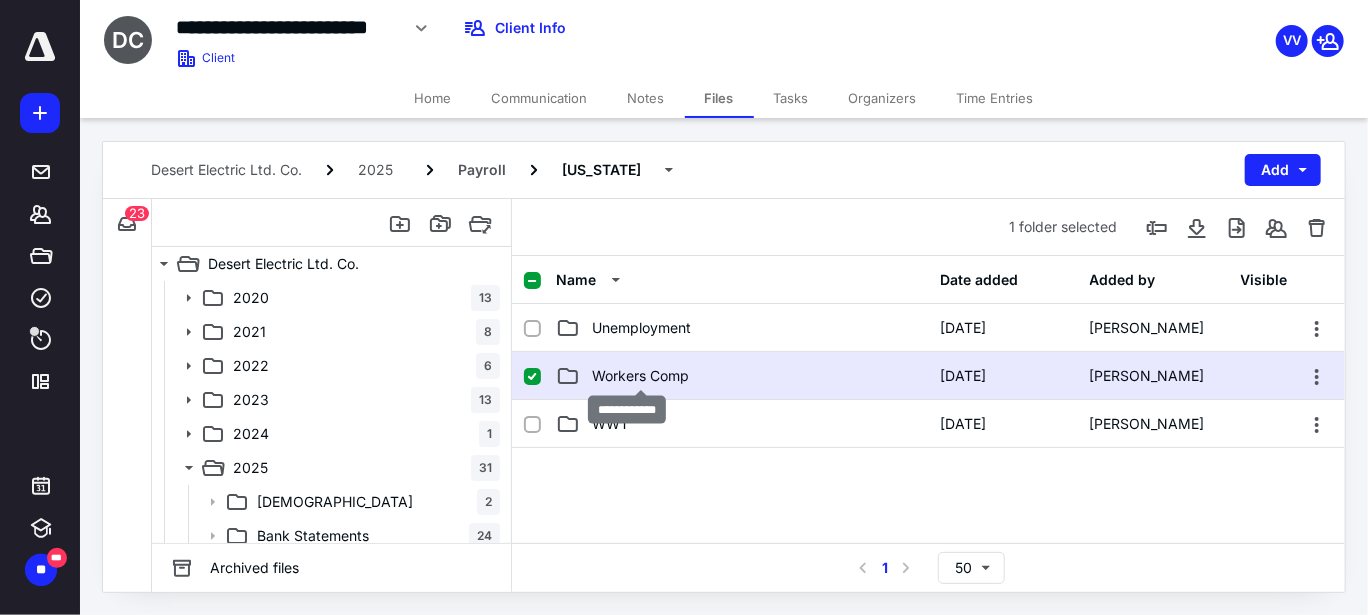 click on "Workers Comp" at bounding box center (640, 376) 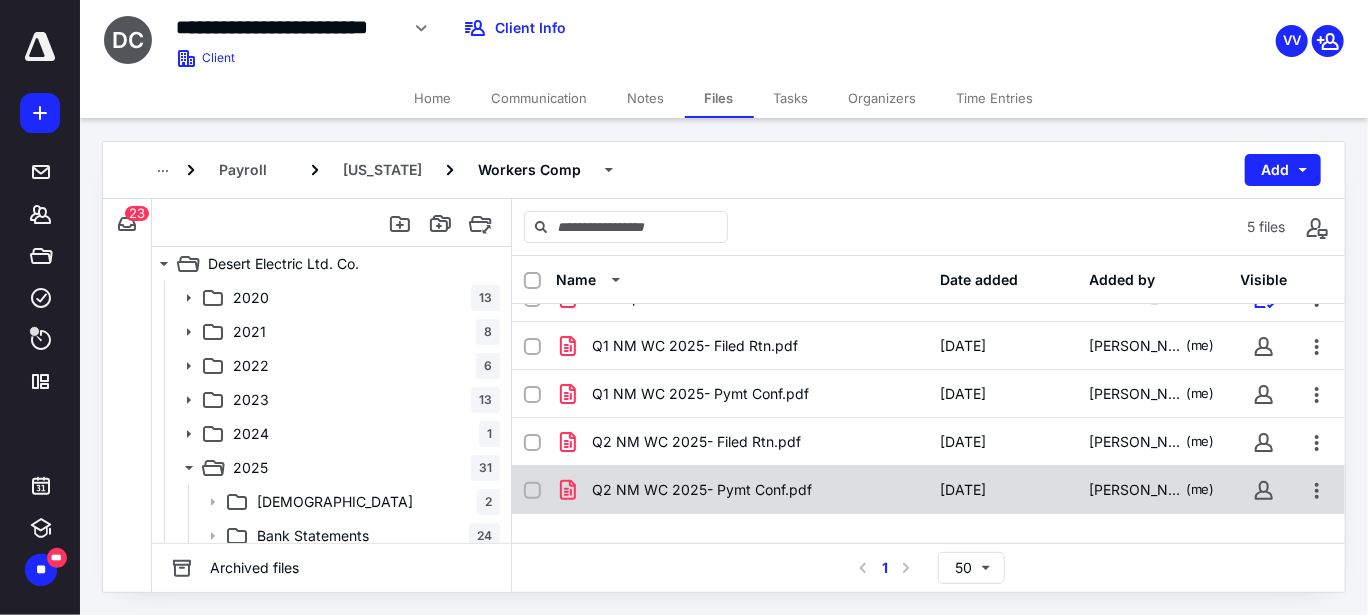 scroll, scrollTop: 59, scrollLeft: 0, axis: vertical 